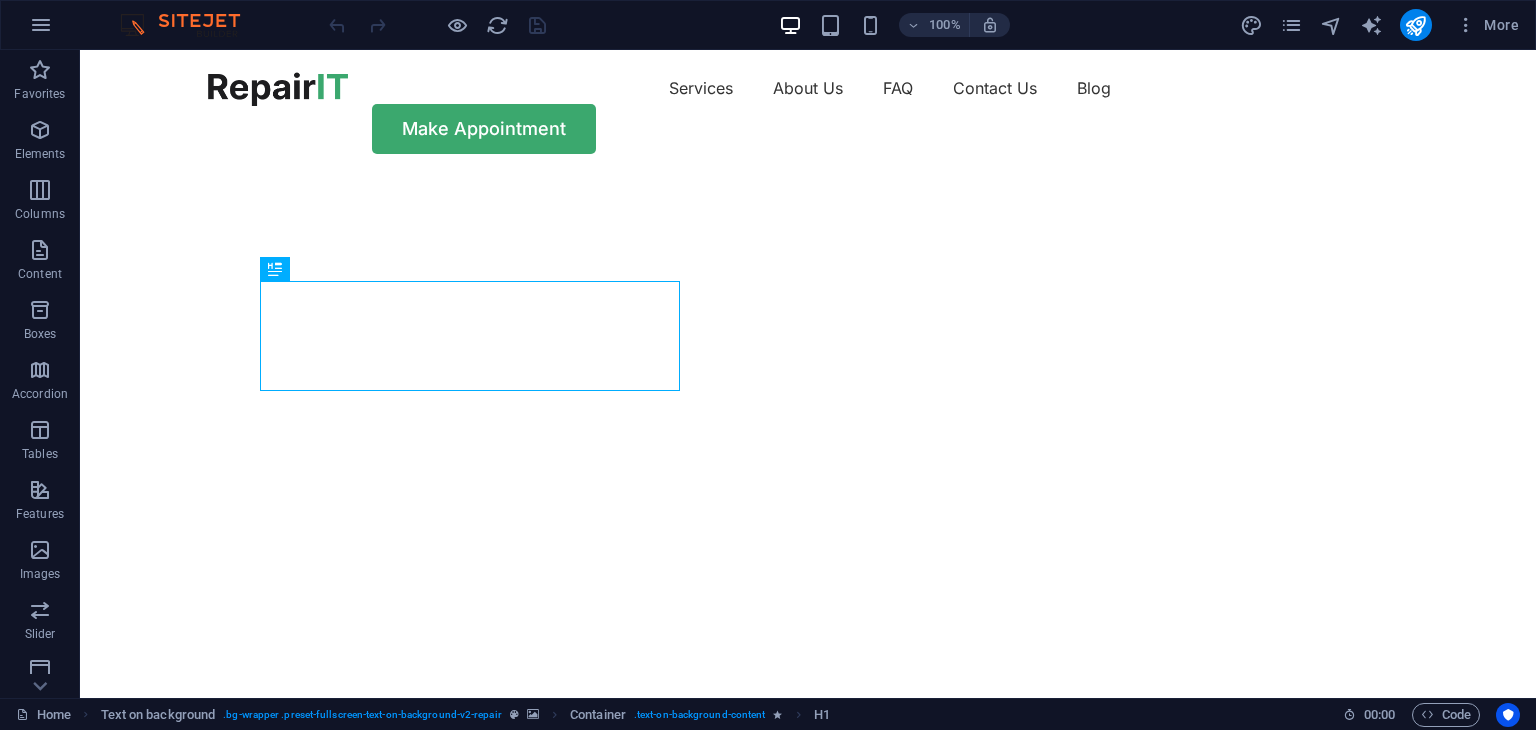 scroll, scrollTop: 0, scrollLeft: 0, axis: both 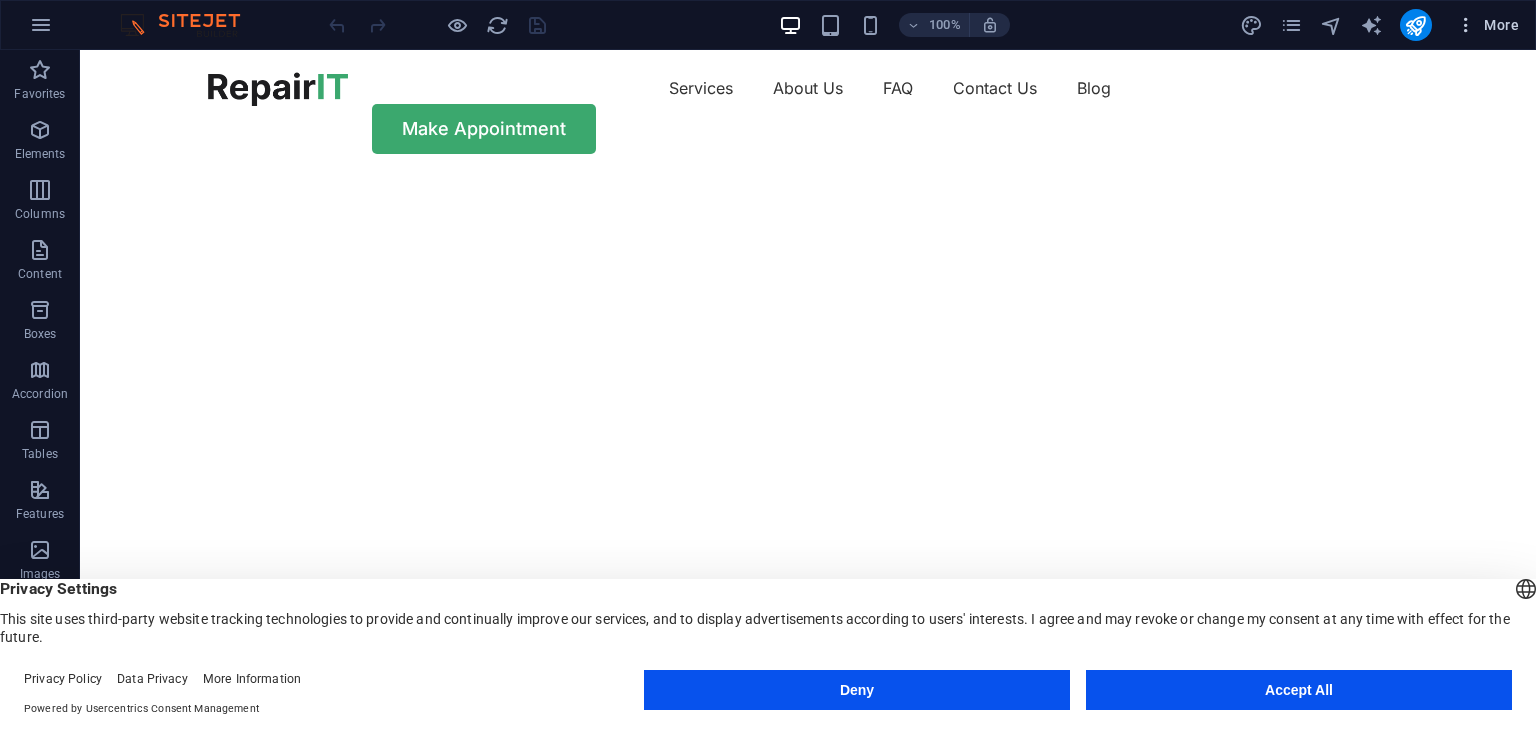click at bounding box center [1466, 25] 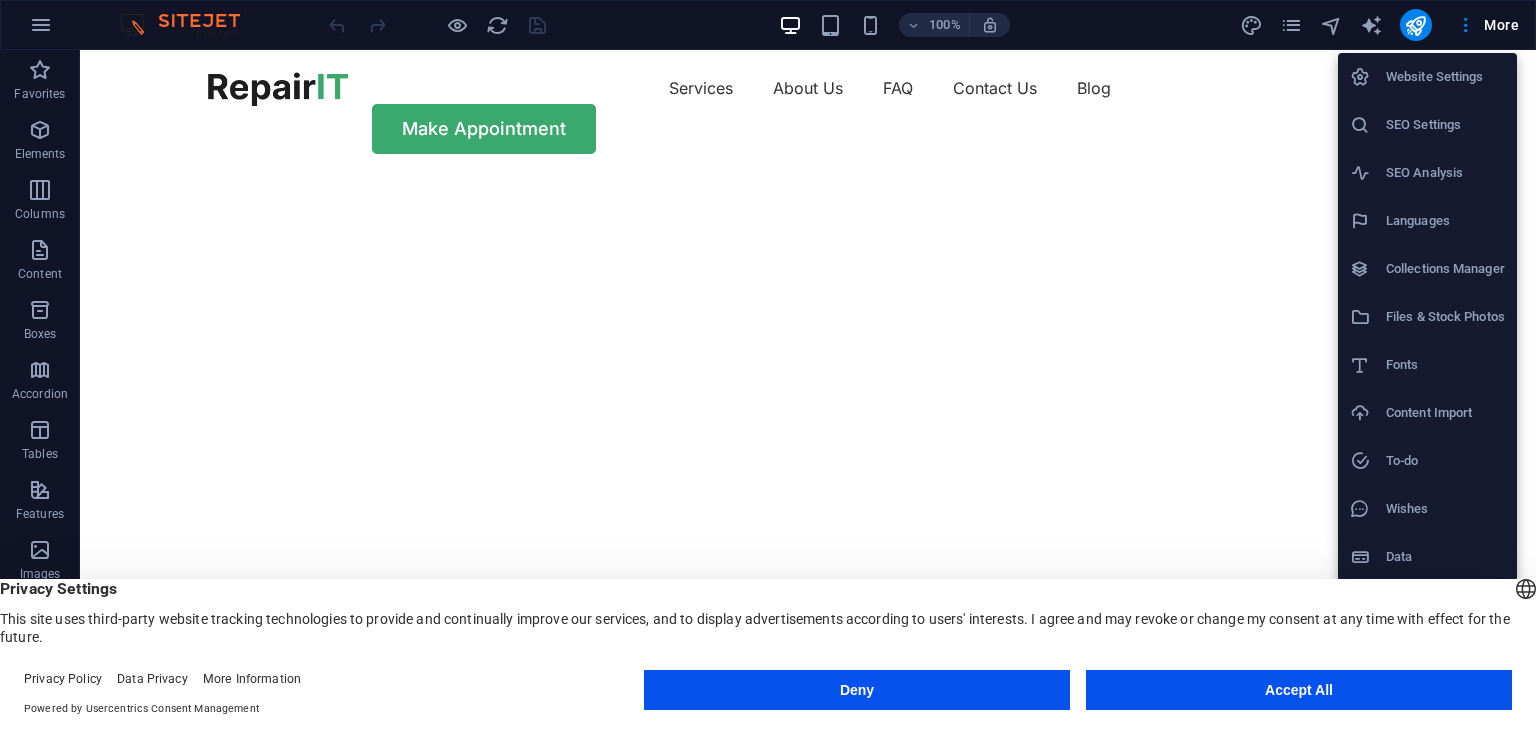 click at bounding box center [768, 365] 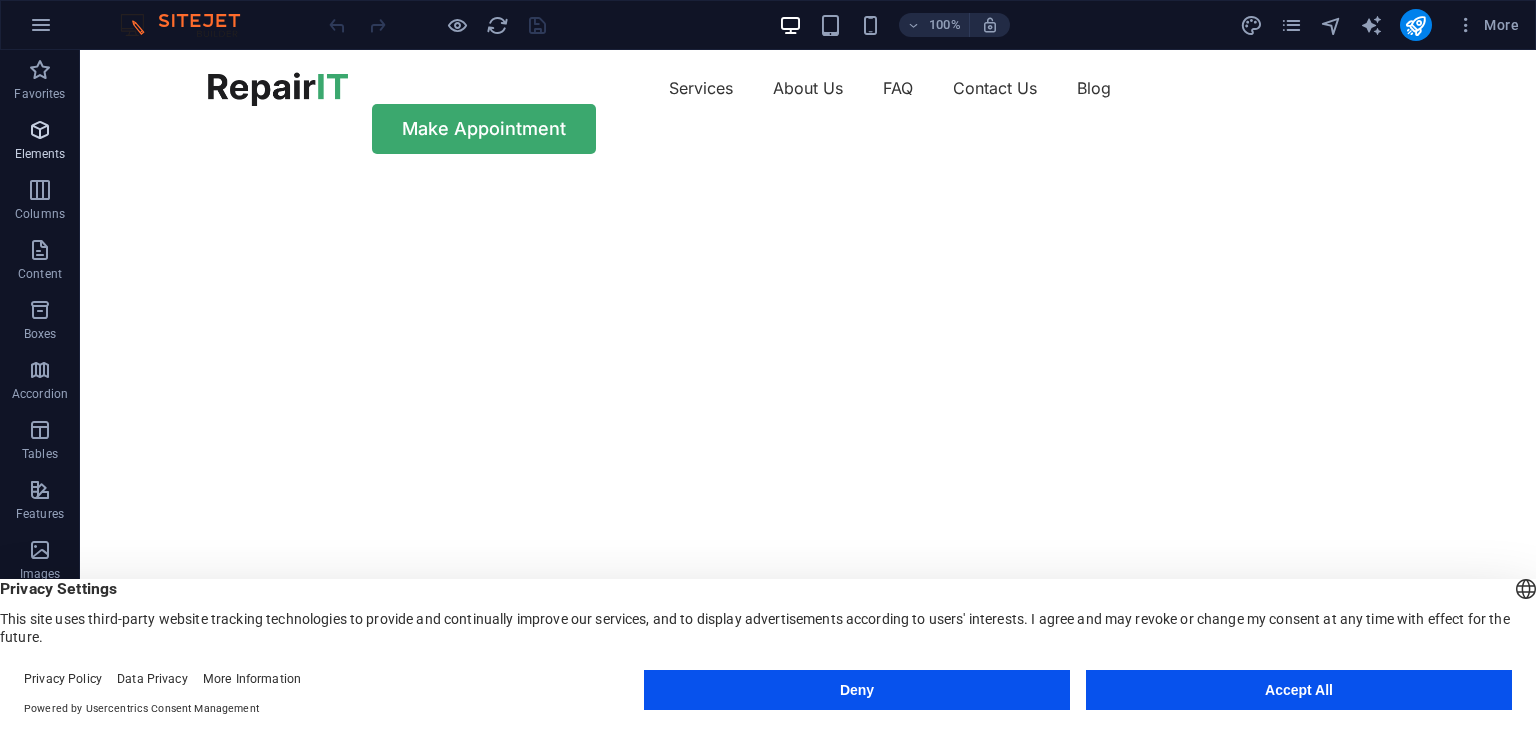click on "Elements" at bounding box center (40, 154) 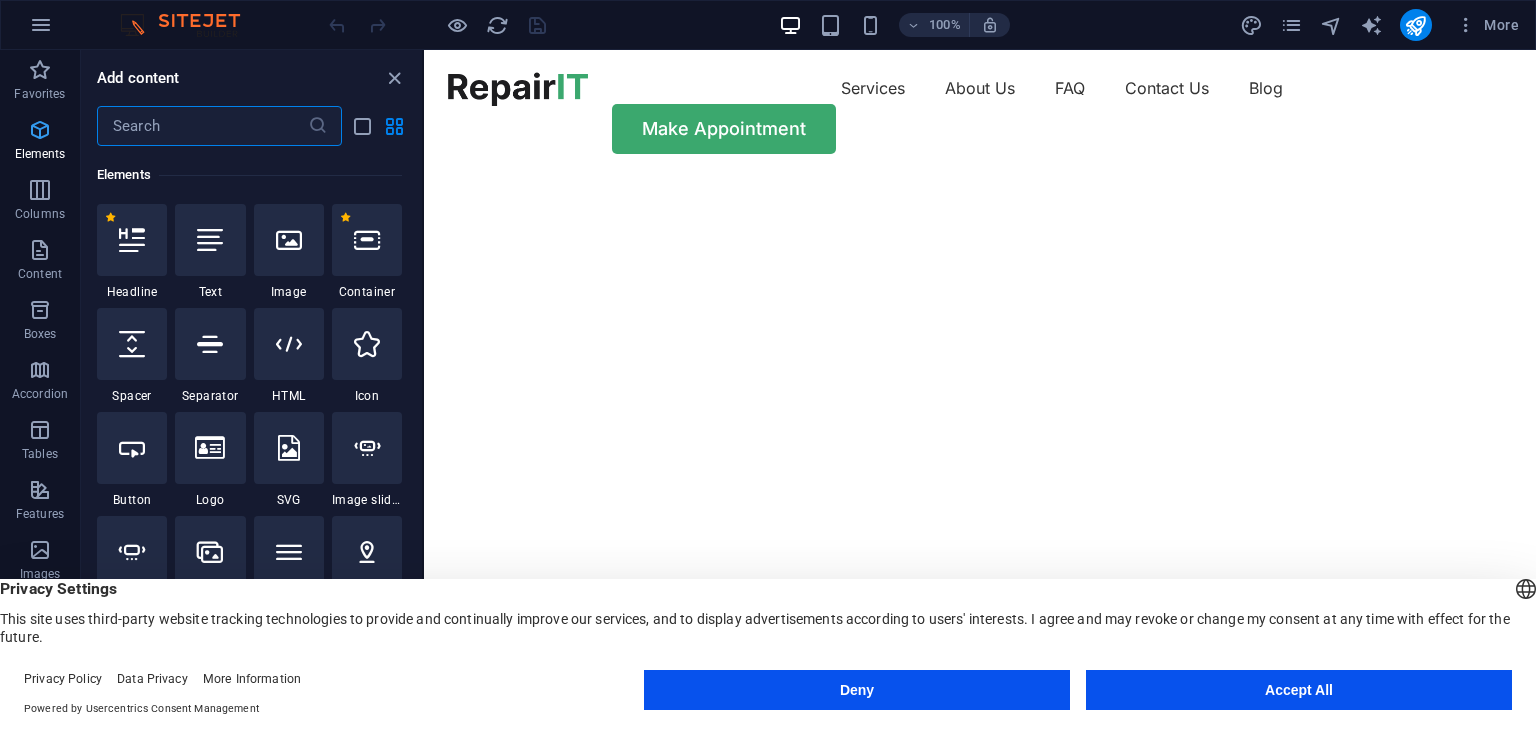 scroll, scrollTop: 212, scrollLeft: 0, axis: vertical 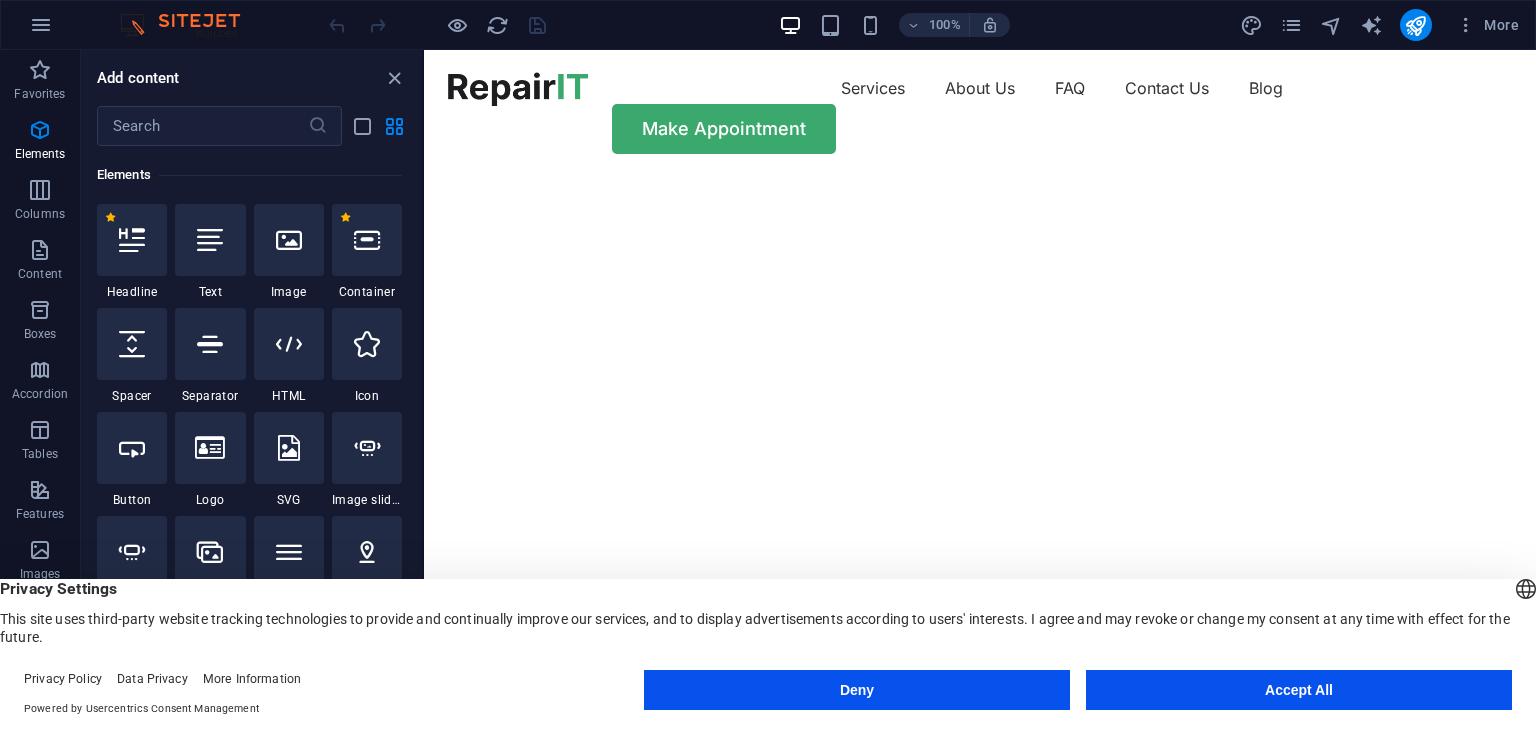 click on "Favorites 1 Star Headline 1 Star Container Elements 1 Star Headline 1 Star Text 1 Star Image 1 Star Container 1 Star Spacer 1 Star Separator 1 Star HTML 1 Star Icon 1 Star Button 1 Star Logo 1 Star SVG 1 Star Image slider 1 Star Slider 1 Star Gallery 1 Star Menu 1 Star Map 1 Star Facebook 1 Star Video 1 Star YouTube 1 Star Vimeo 1 Star Document 1 Star Audio 1 Star Iframe 1 Star Privacy 1 Star Languages Columns 1 Star Container 1 Star 2 columns 1 Star 3 columns 1 Star 4 columns 1 Star 5 columns 1 Star 6 columns 1 Star 40-60 1 Star 20-80 1 Star 80-20 1 Star 30-70 1 Star 70-30 1 Star Unequal Columns 1 Star 25-25-50 1 Star 25-50-25 1 Star 50-25-25 1 Star 20-60-20 1 Star 50-16-16-16 1 Star 16-16-16-50 1 Star Grid 2-1 1 Star Grid 1-2 1 Star Grid 3-1 1 Star Grid 1-3 1 Star Grid 4-1 1 Star Grid 1-4 1 Star Grid 1-2-1 1 Star Grid 1-1-2 1 Star Grid 2h-2v 1 Star Grid 2v-2h 1 Star Grid 2-1-2 1 Star Grid 3-4 Content 1 Star Text in columns 1 Star Text 1 Star Text with separator 1 Star Image with text box 1 Star 1 Star Boxes" at bounding box center (251, 414) 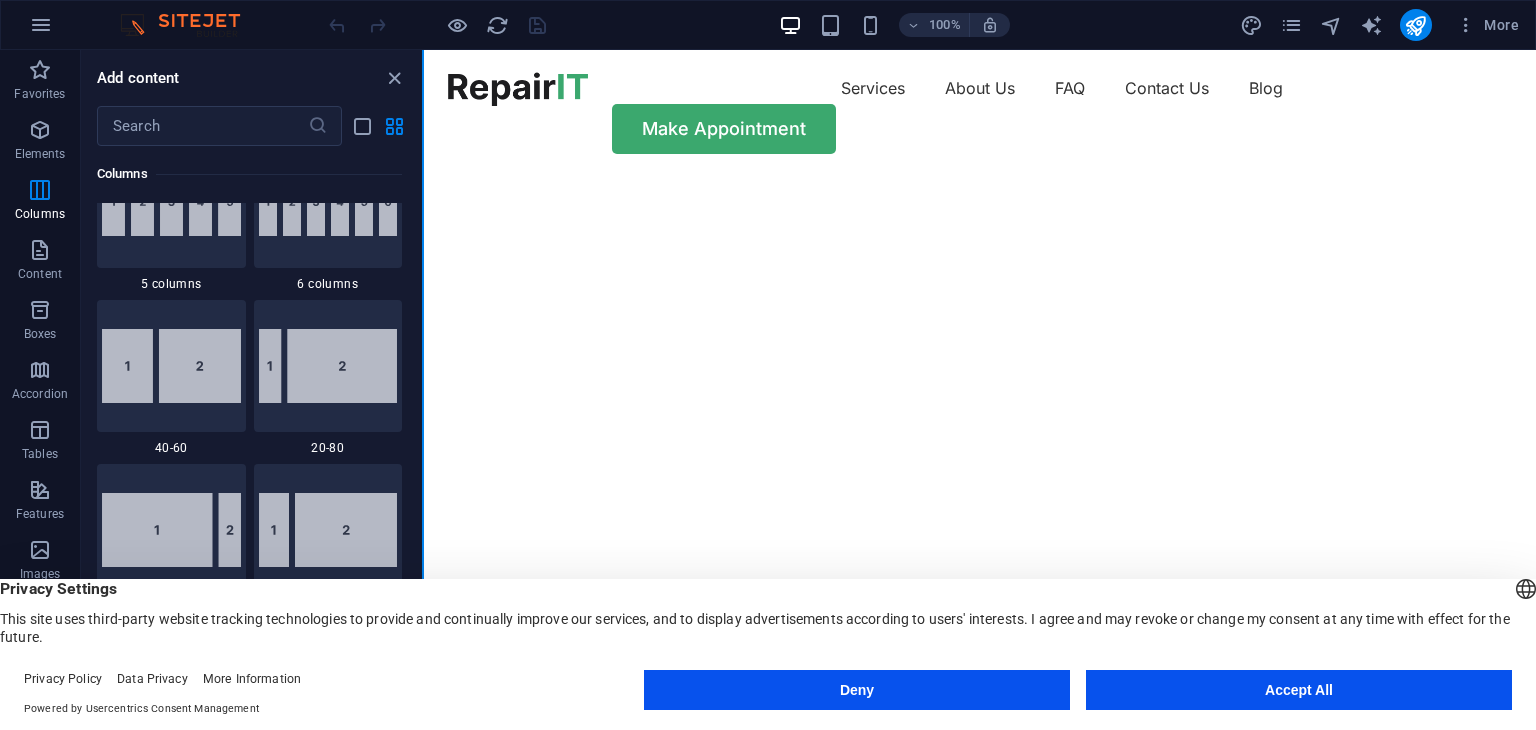 scroll, scrollTop: 1208, scrollLeft: 0, axis: vertical 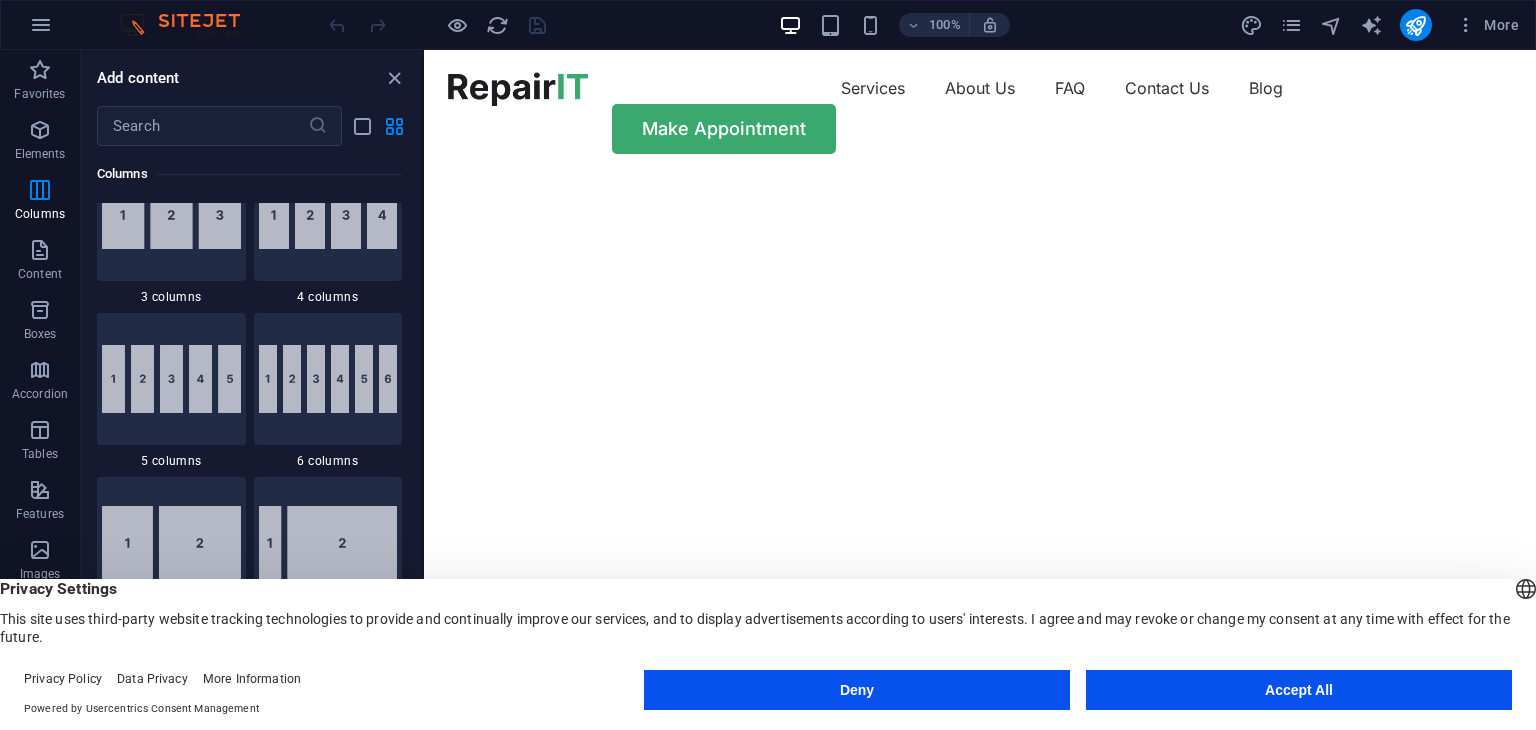 click on "Skip to main content
Services About Us FAQ Contact Us Blog Make Appointment Get your hardware fixed Flexible Appointments Affordable Prices Fast repairs Make Appointment Drop content here or  Add elements  Paste clipboard OUR SERVICE What we can fix for you Computer cleaning & repair Turpis nisl praesent tempor congue magna neque amet. Mobile cleaning & repair Turpis nisl praesent tempor congue magna neque amet. Data recovery Turpis nisl praesent tempor congue magna neque amet. OUR PROCESS How it works Tell us your issue Turpis nisl praesent tempor congue magna neque amet. Bring your device Turpis nisl praesent tempor congue magna neque amet. Get your fixed device Turpis nisl praesent tempor congue magna neque amet. Drop content here or  Add elements  Paste clipboard WHY US Trusted Service With Affordable Price 32 + Years Experience 15 + Professional Team 2649 + Client Satisfication Drop content here or  Add elements  Paste clipboard Experienced Turpis nisl praesent tempor congue magna neque amet. FAQ" at bounding box center (980, 7889) 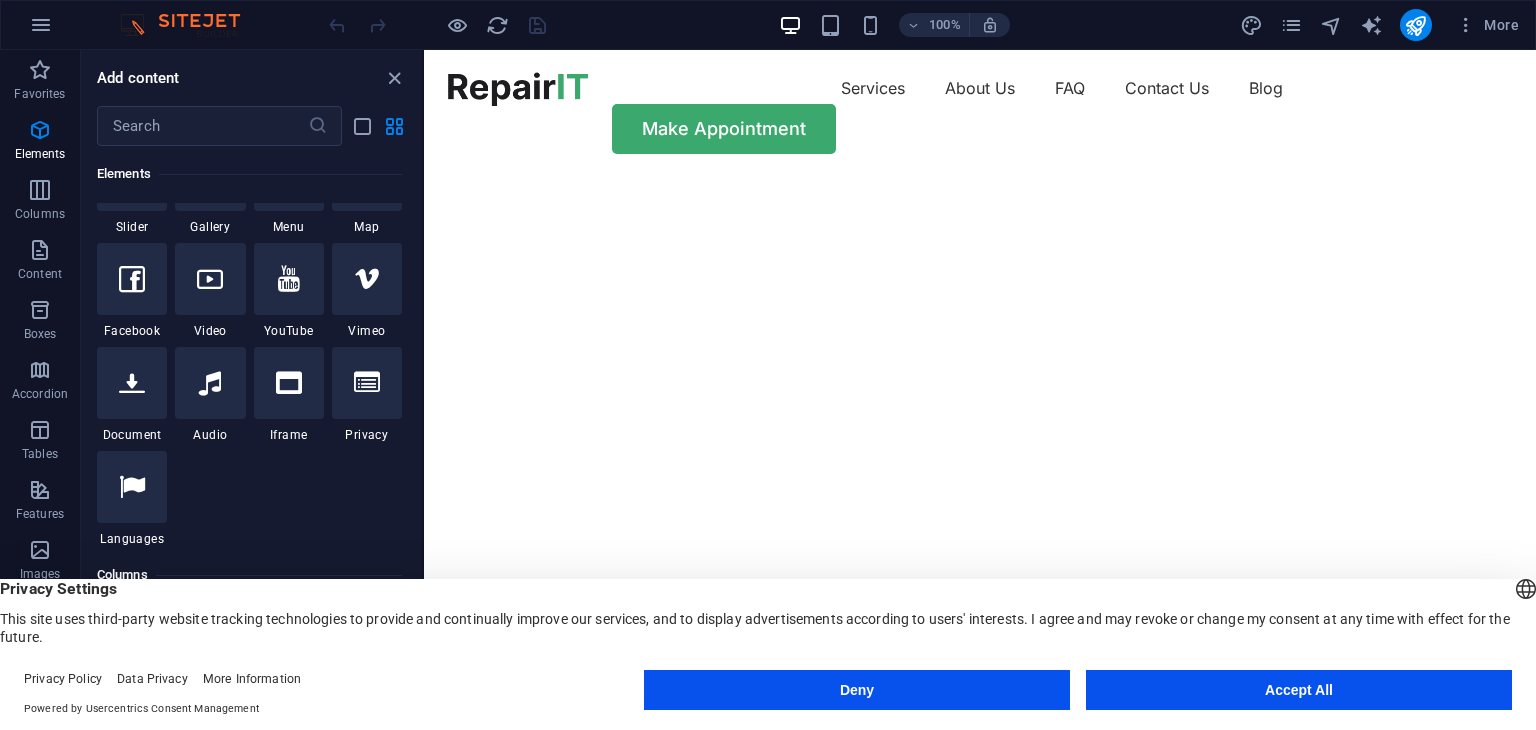scroll, scrollTop: 472, scrollLeft: 0, axis: vertical 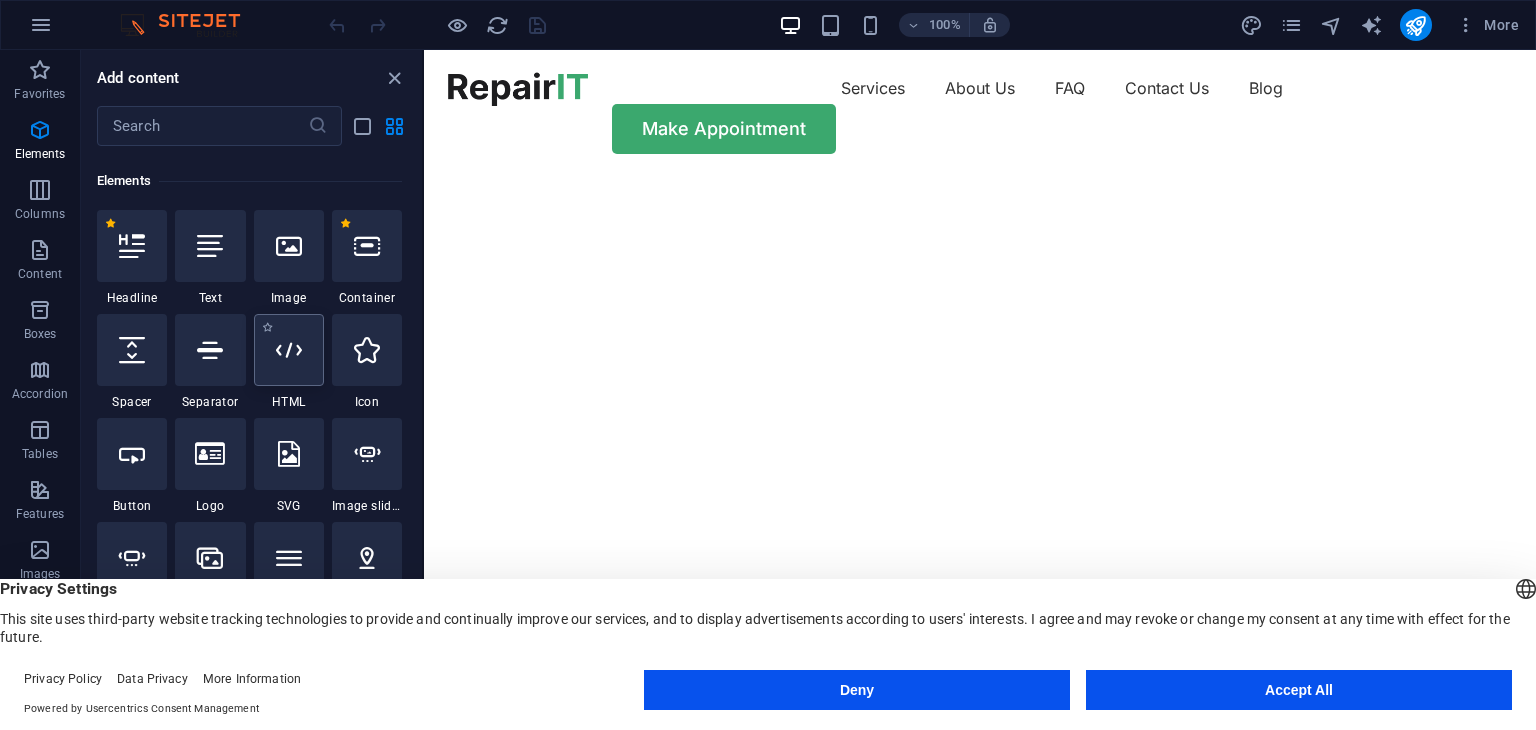 click at bounding box center (289, 350) 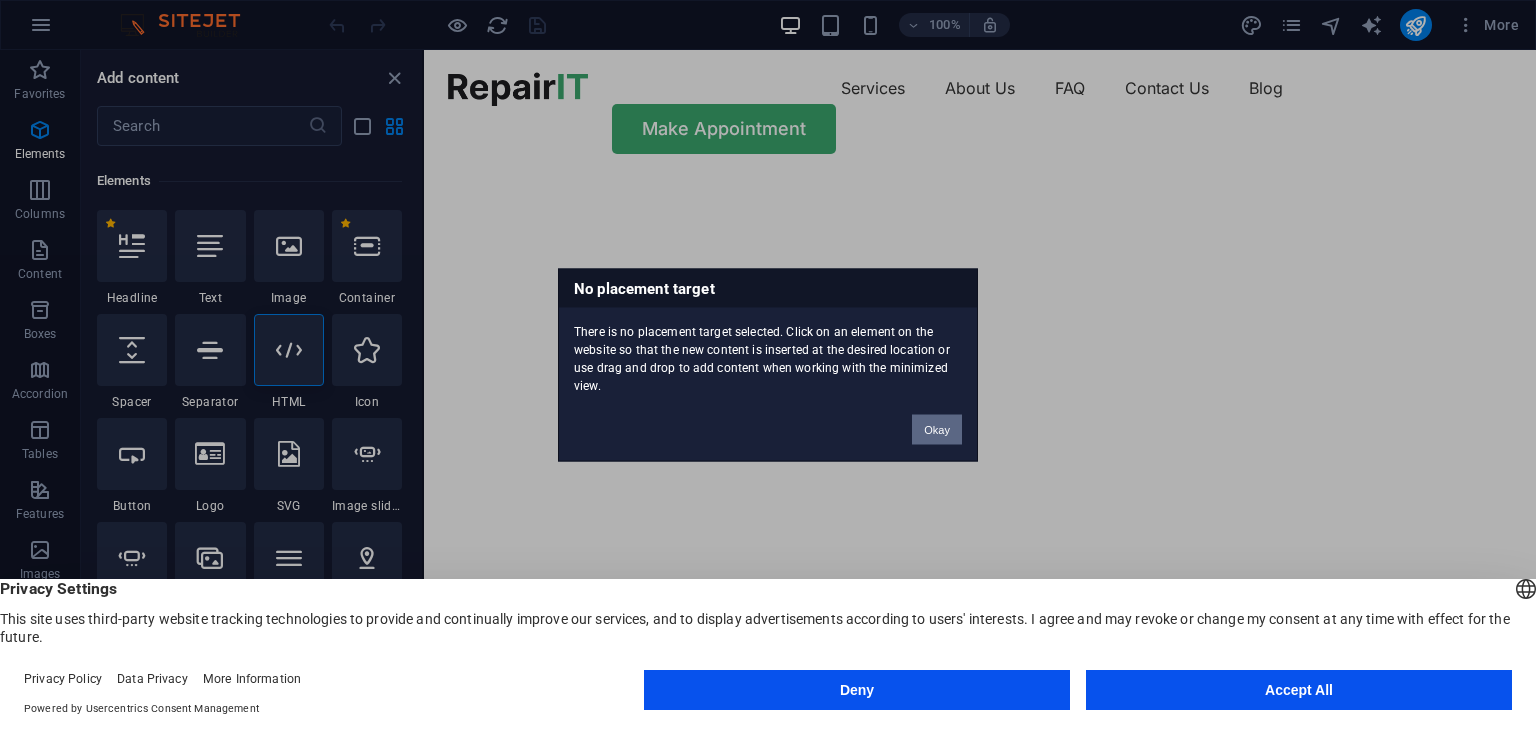 click on "Okay" at bounding box center [937, 430] 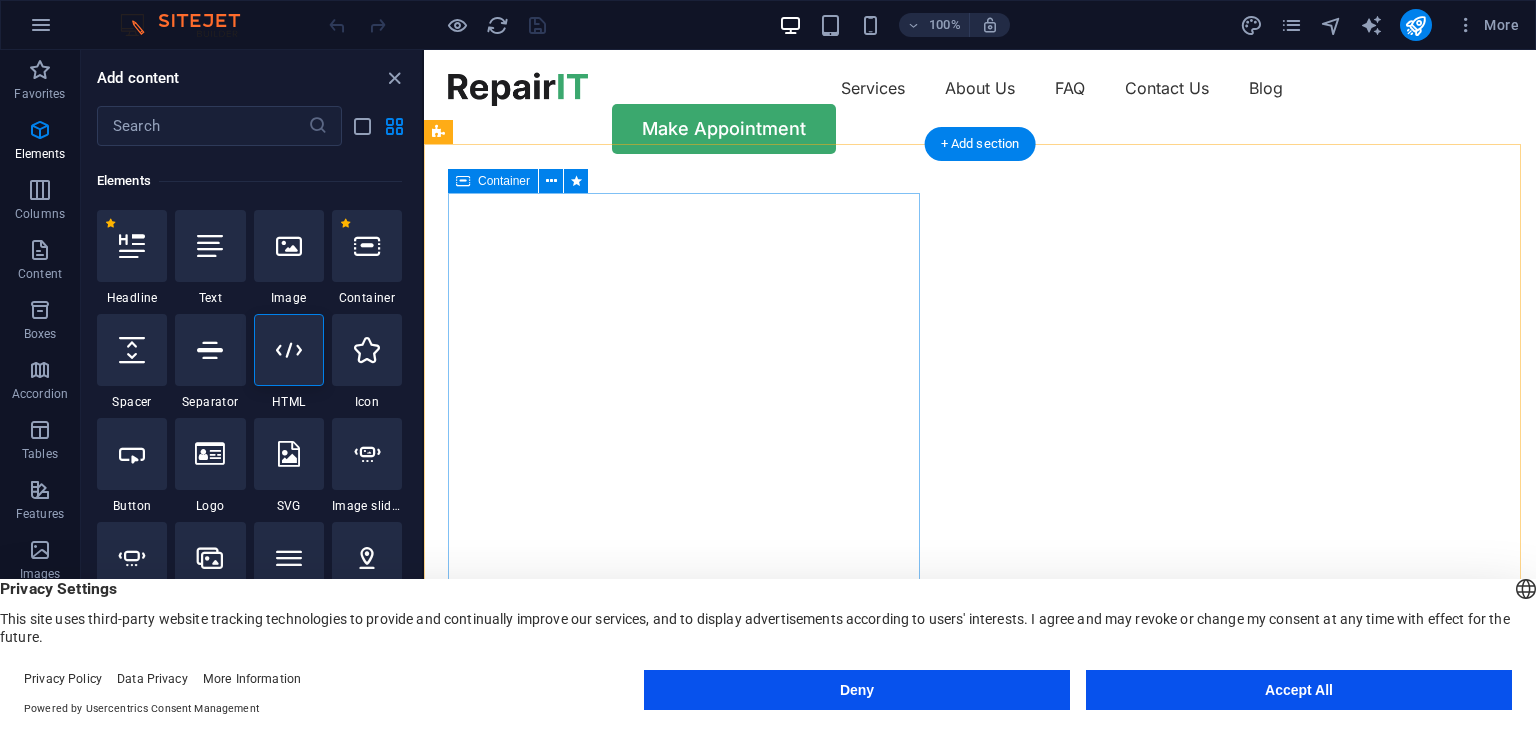 click on "Get your hardware fixed Flexible Appointments Affordable Prices Fast repairs Make Appointment" at bounding box center (980, 1082) 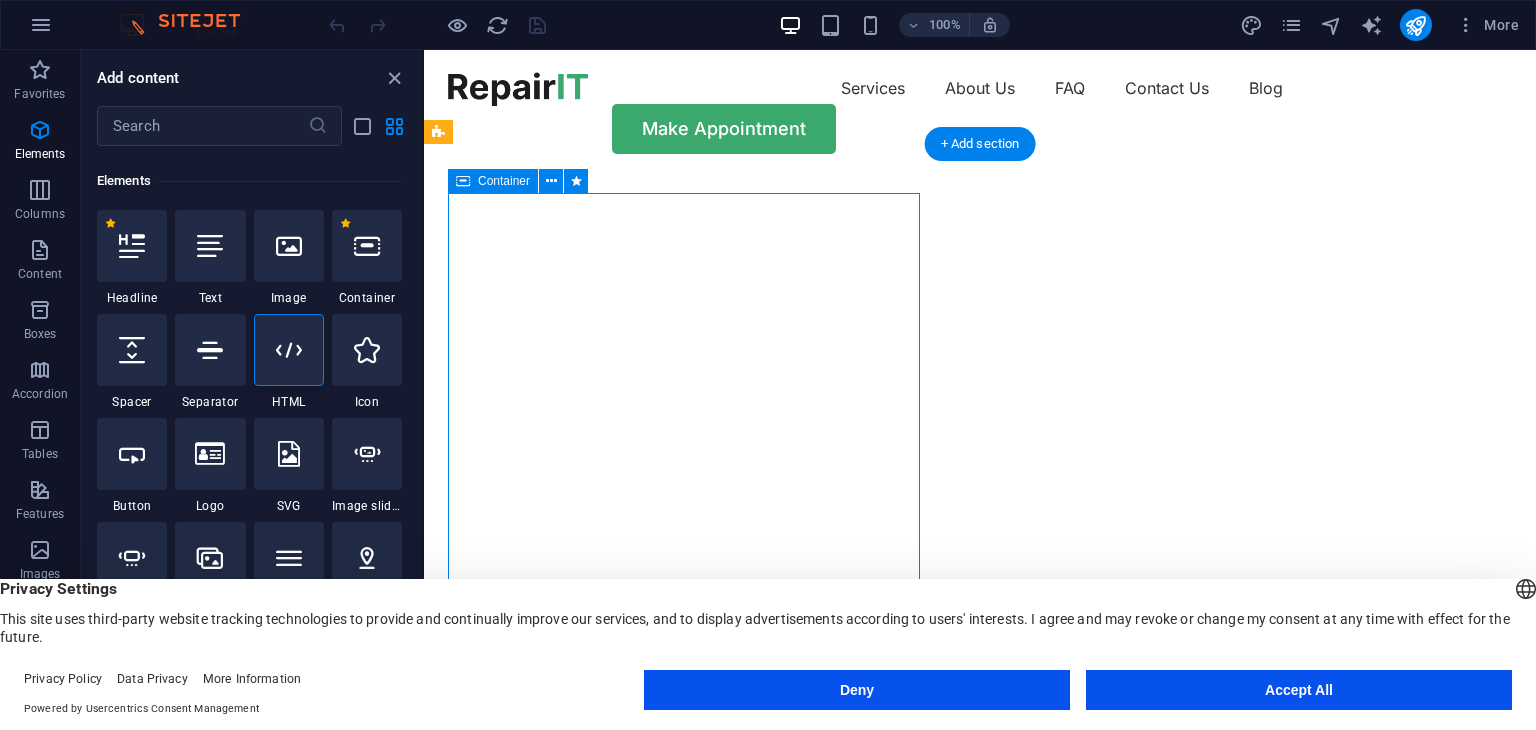 click on "Get your hardware fixed Flexible Appointments Affordable Prices Fast repairs Make Appointment" at bounding box center (980, 1082) 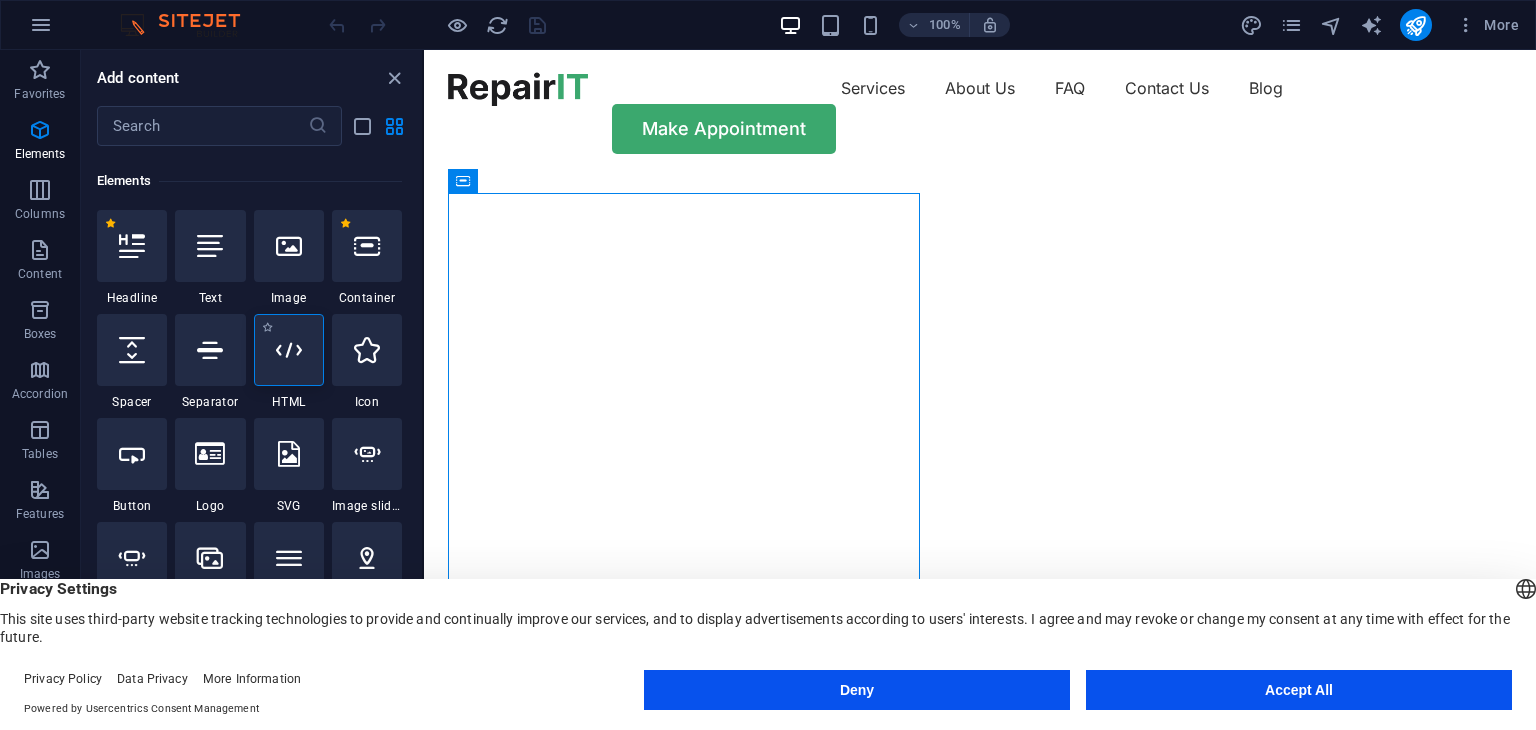 click at bounding box center (289, 350) 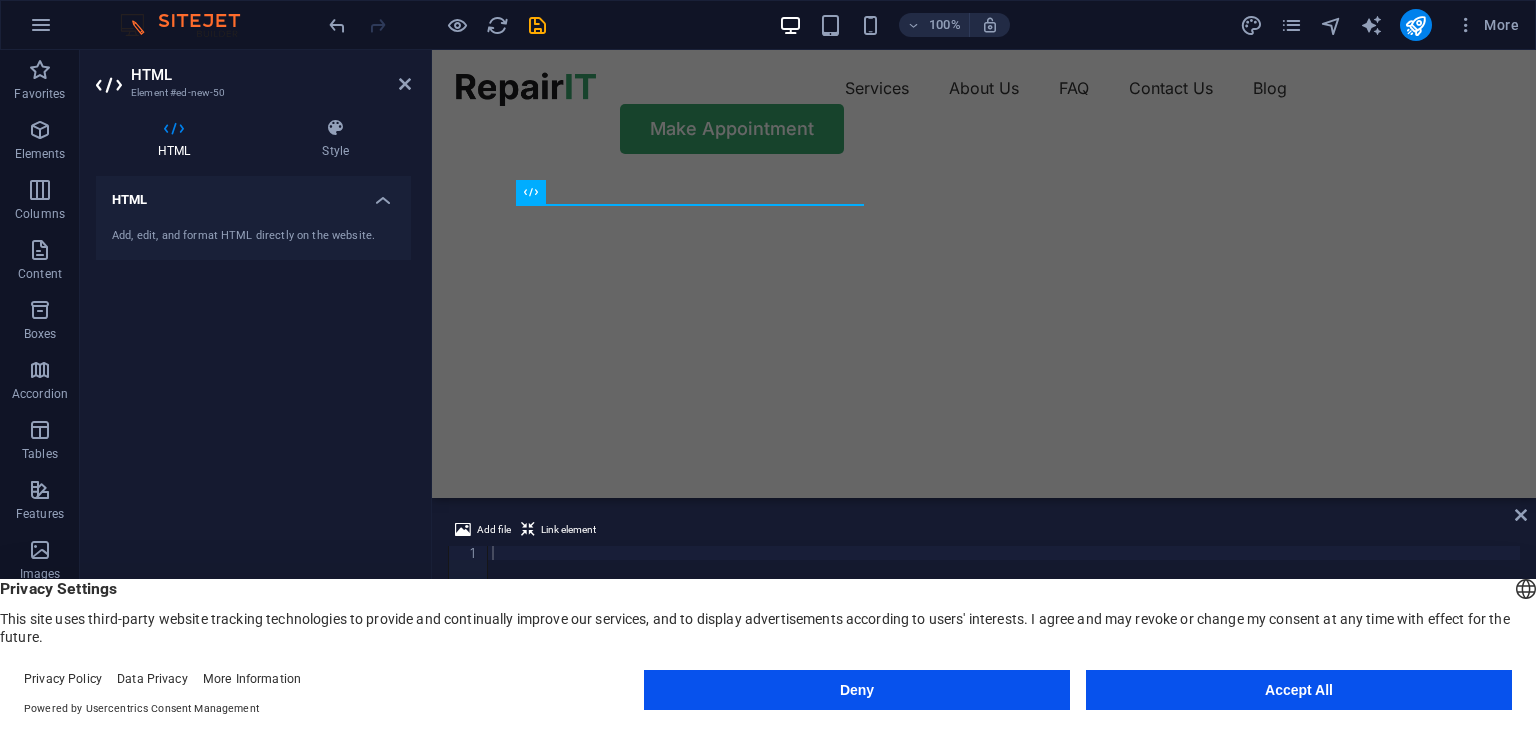 click on "HTML" at bounding box center [253, 194] 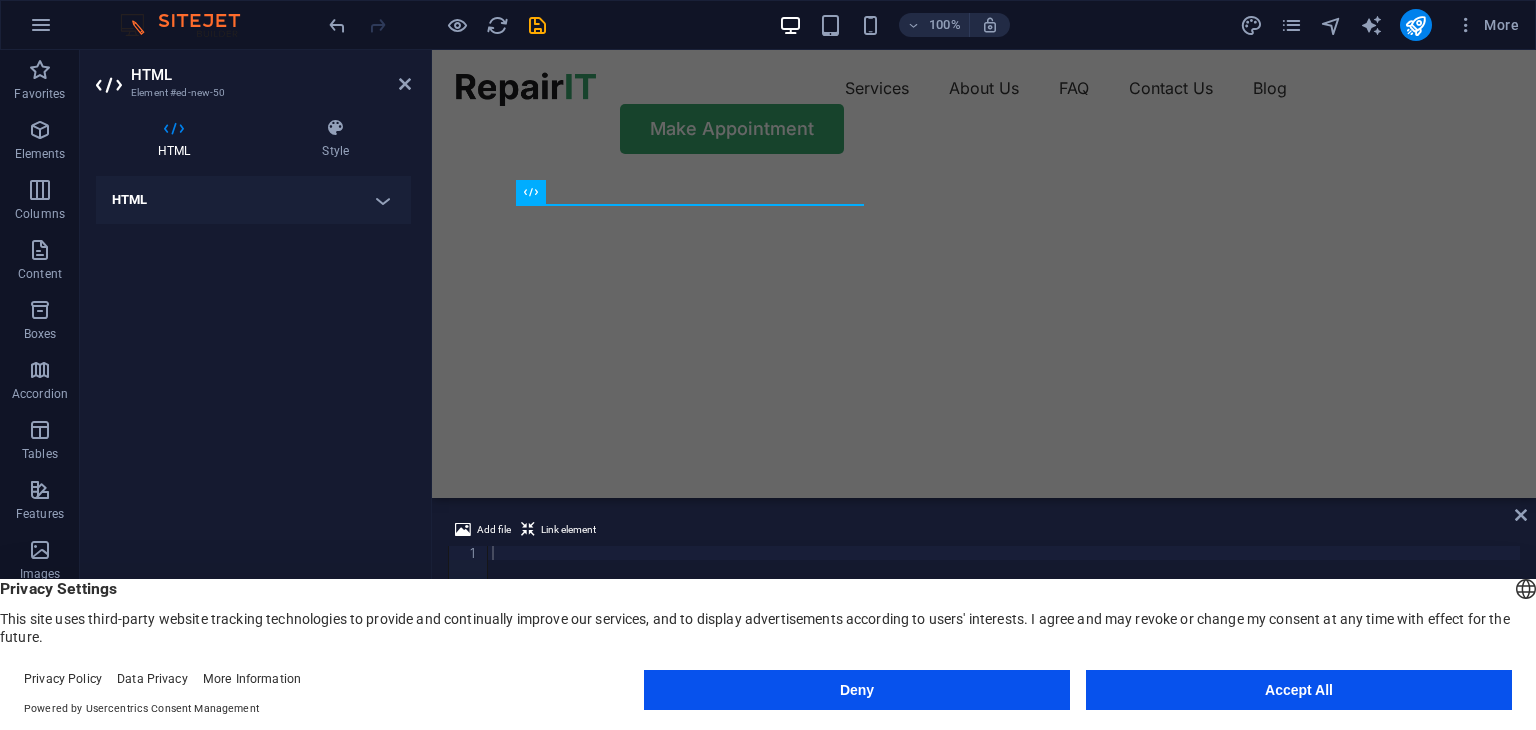 click on "HTML" at bounding box center (253, 200) 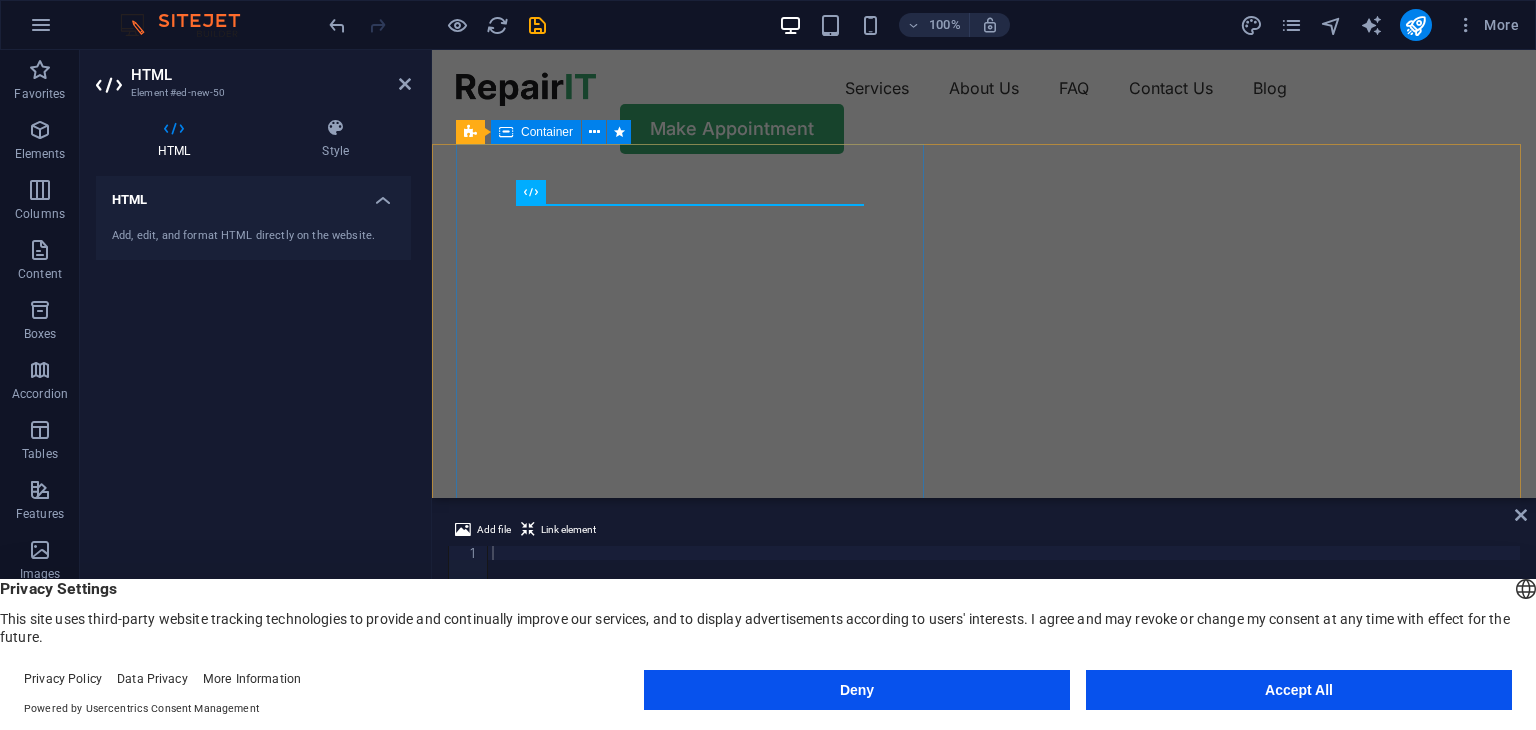 click on "Get your hardware fixed Flexible Appointments Affordable Prices Fast repairs Make Appointment" at bounding box center (984, 1034) 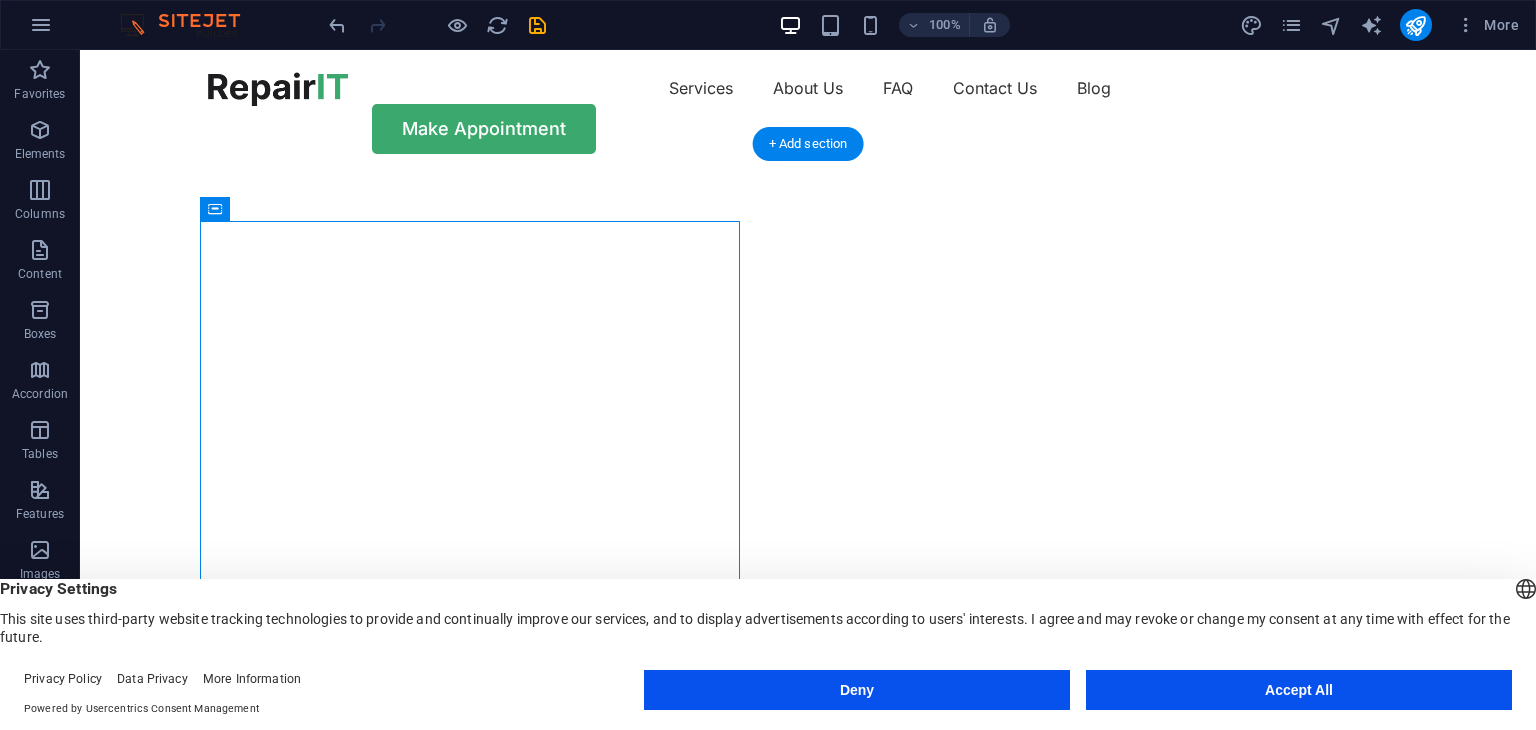 click at bounding box center (-641, 176) 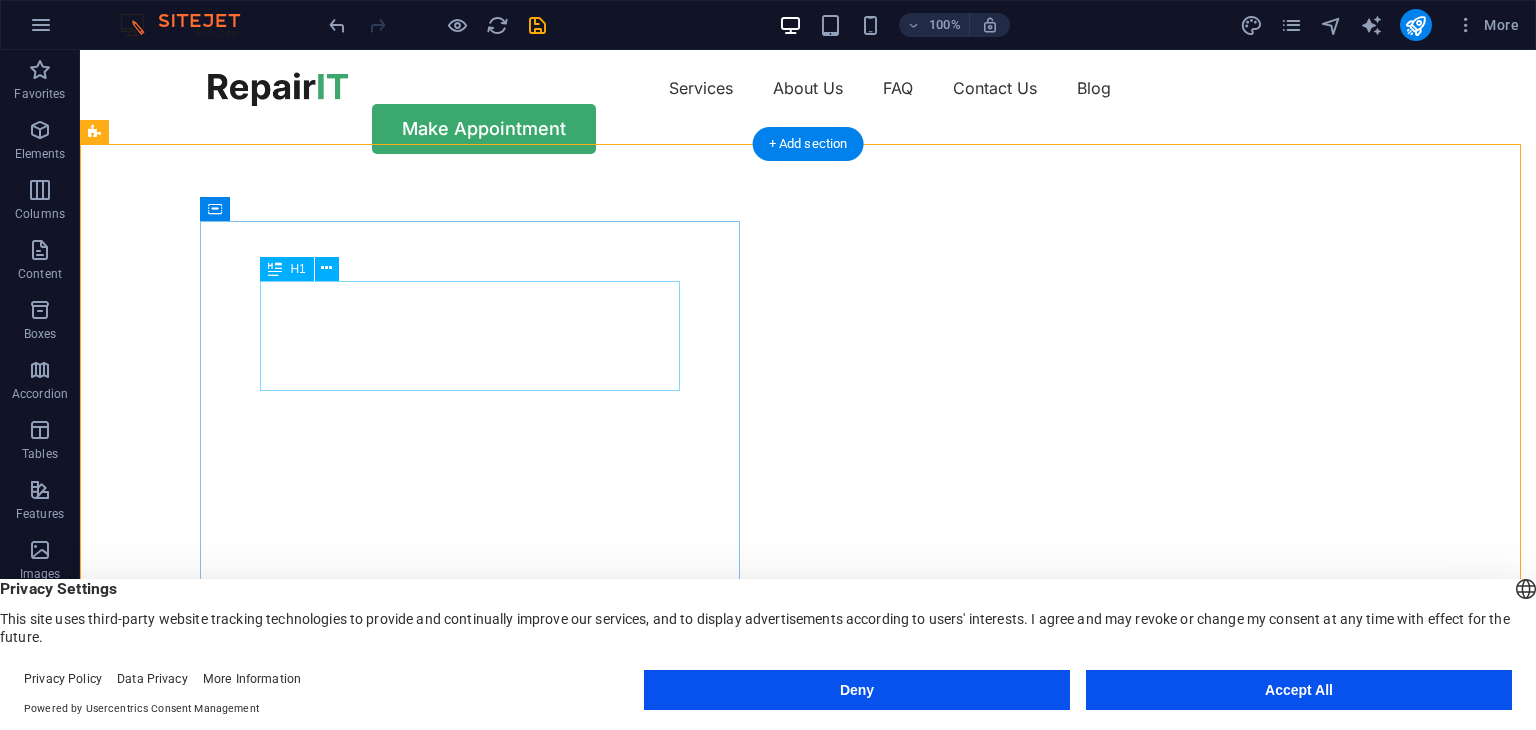 click on "Get your hardware fixed" at bounding box center [808, 875] 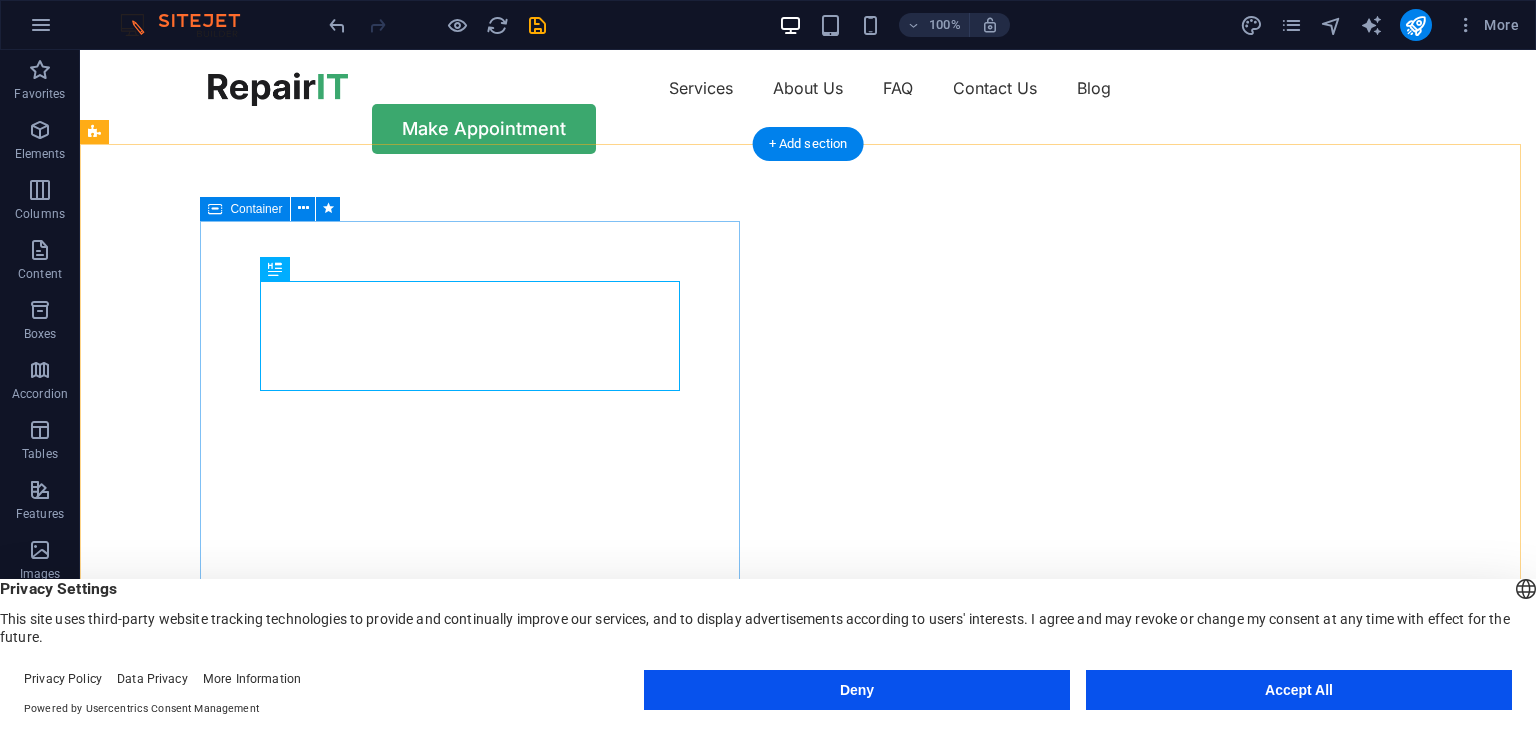 click on "Get your hardware fixed Flexible Appointments Affordable Prices Fast repairs Make Appointment" at bounding box center [808, 1082] 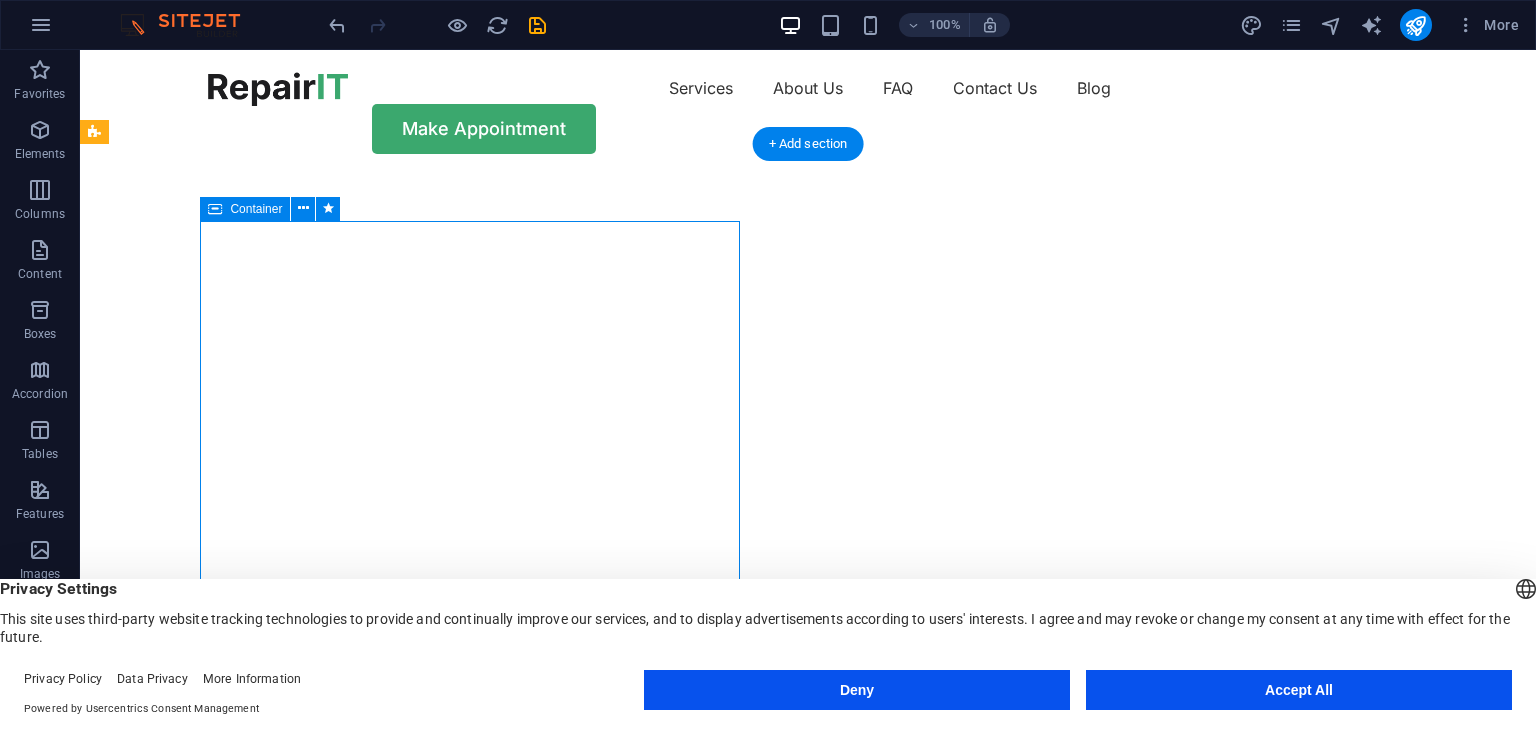 click on "Get your hardware fixed Flexible Appointments Affordable Prices Fast repairs Make Appointment" at bounding box center (808, 1082) 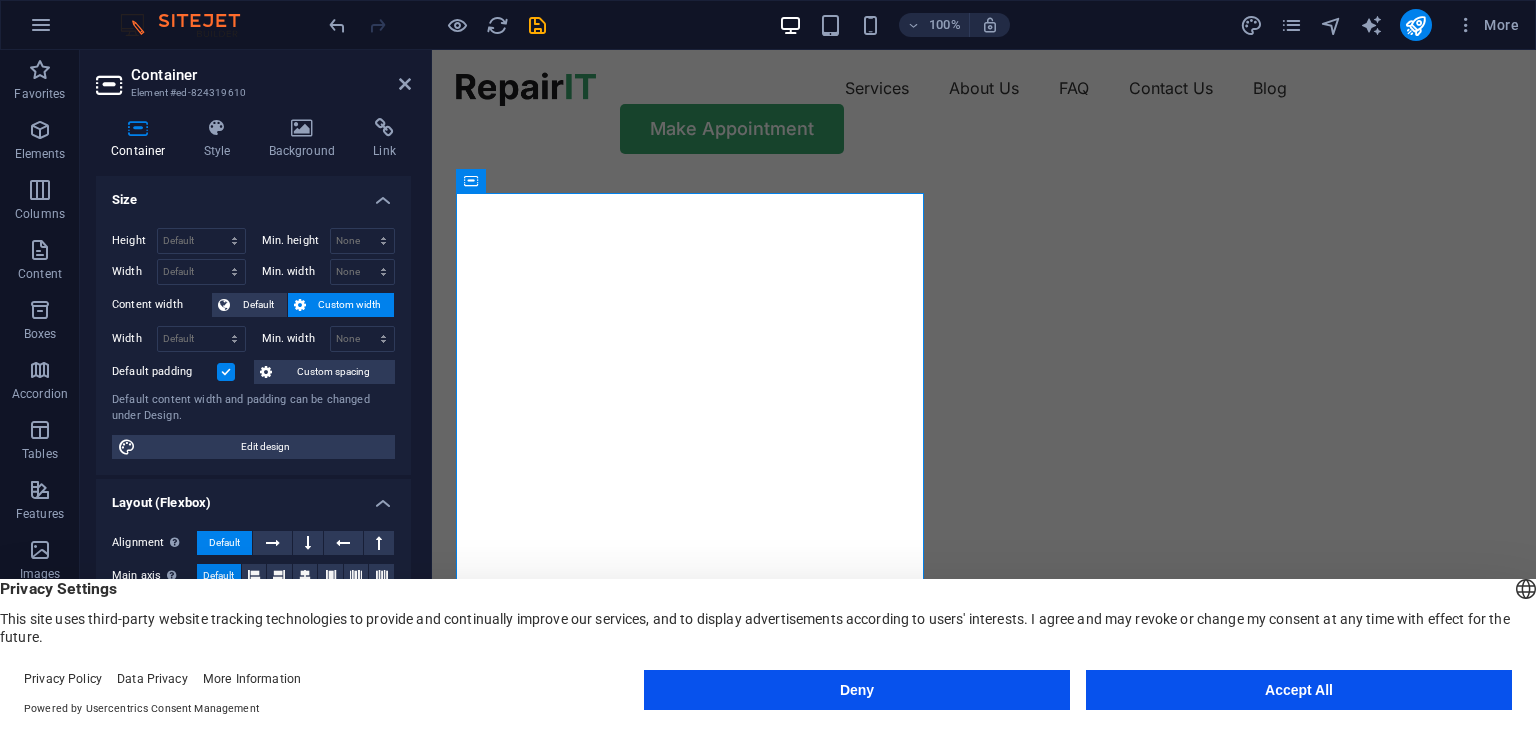click on "Container" at bounding box center [271, 75] 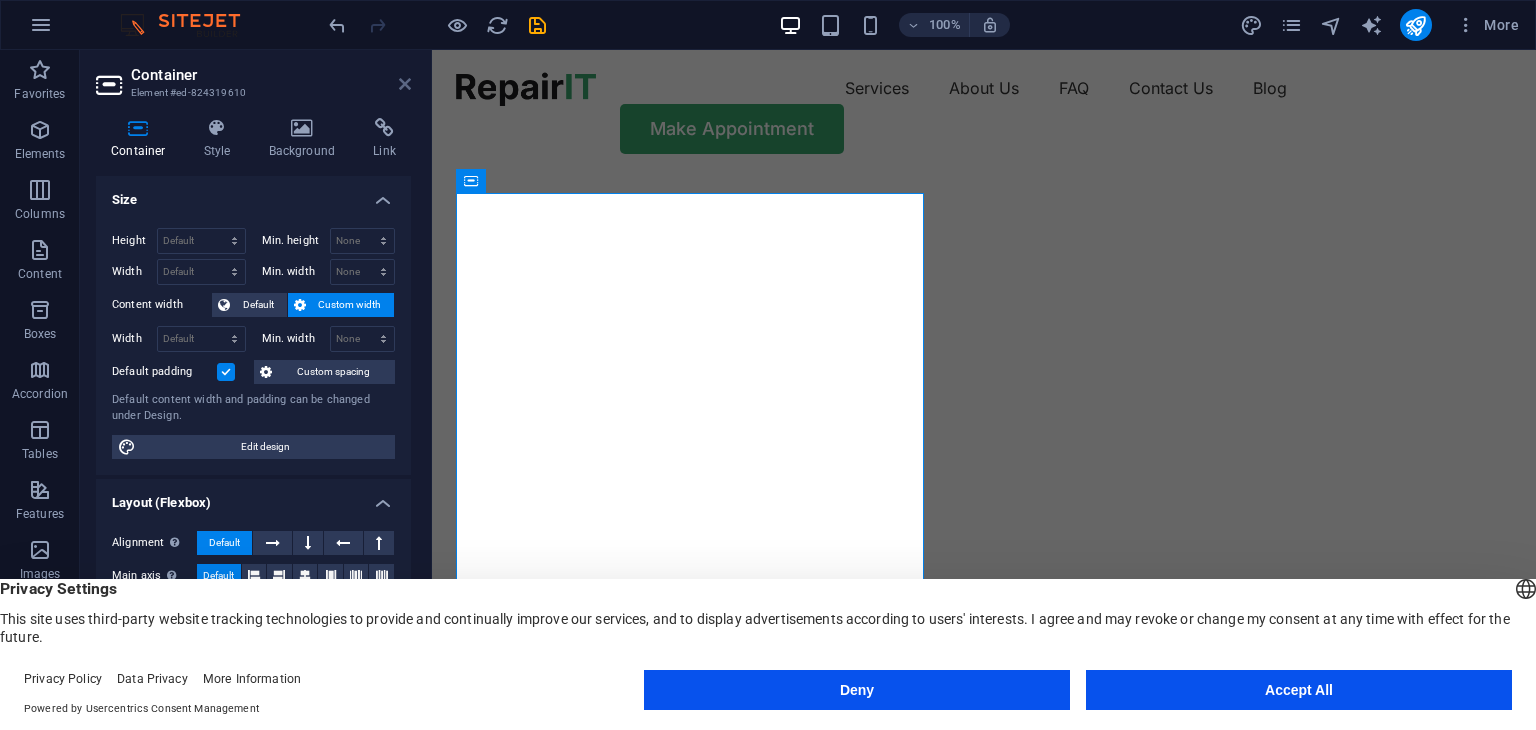 click at bounding box center [405, 84] 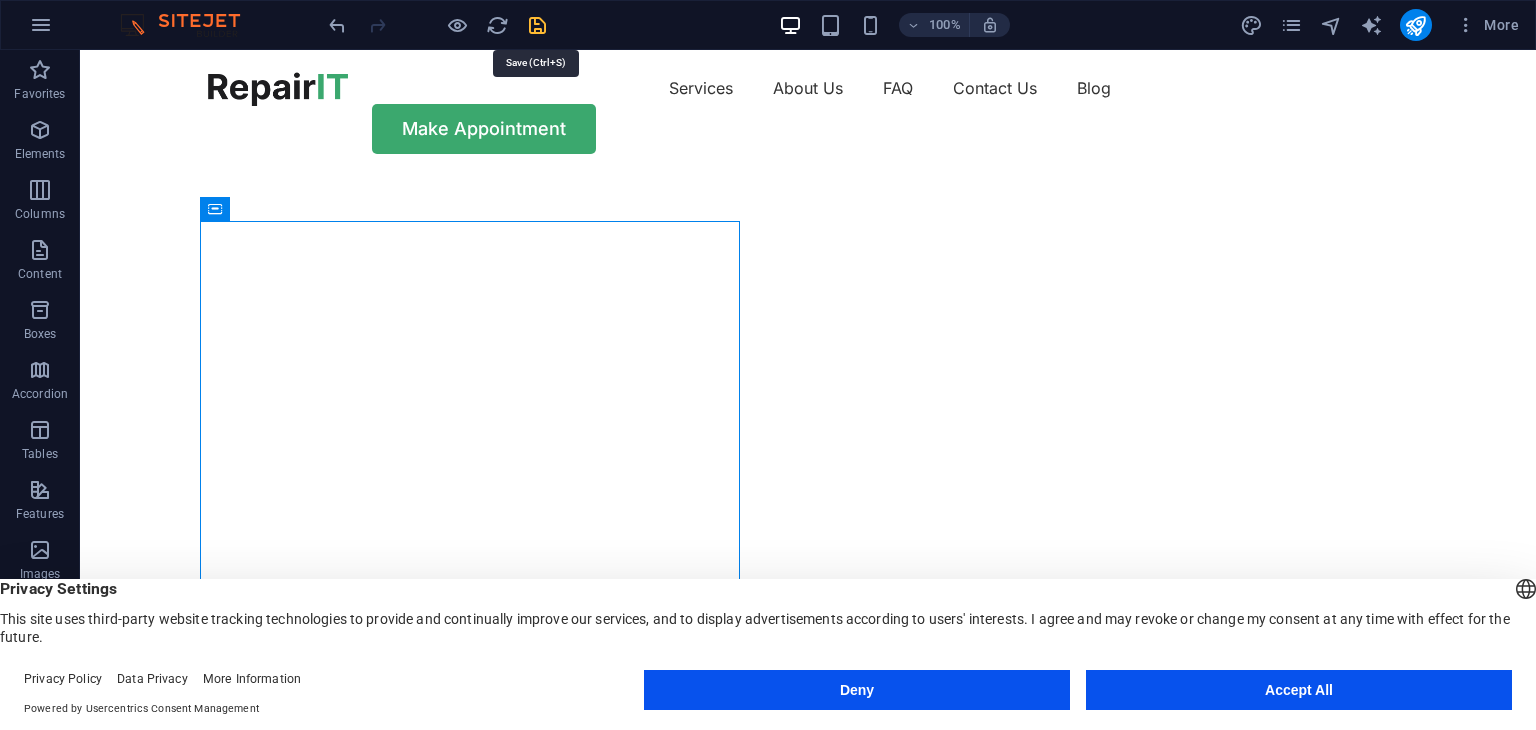 click at bounding box center (537, 25) 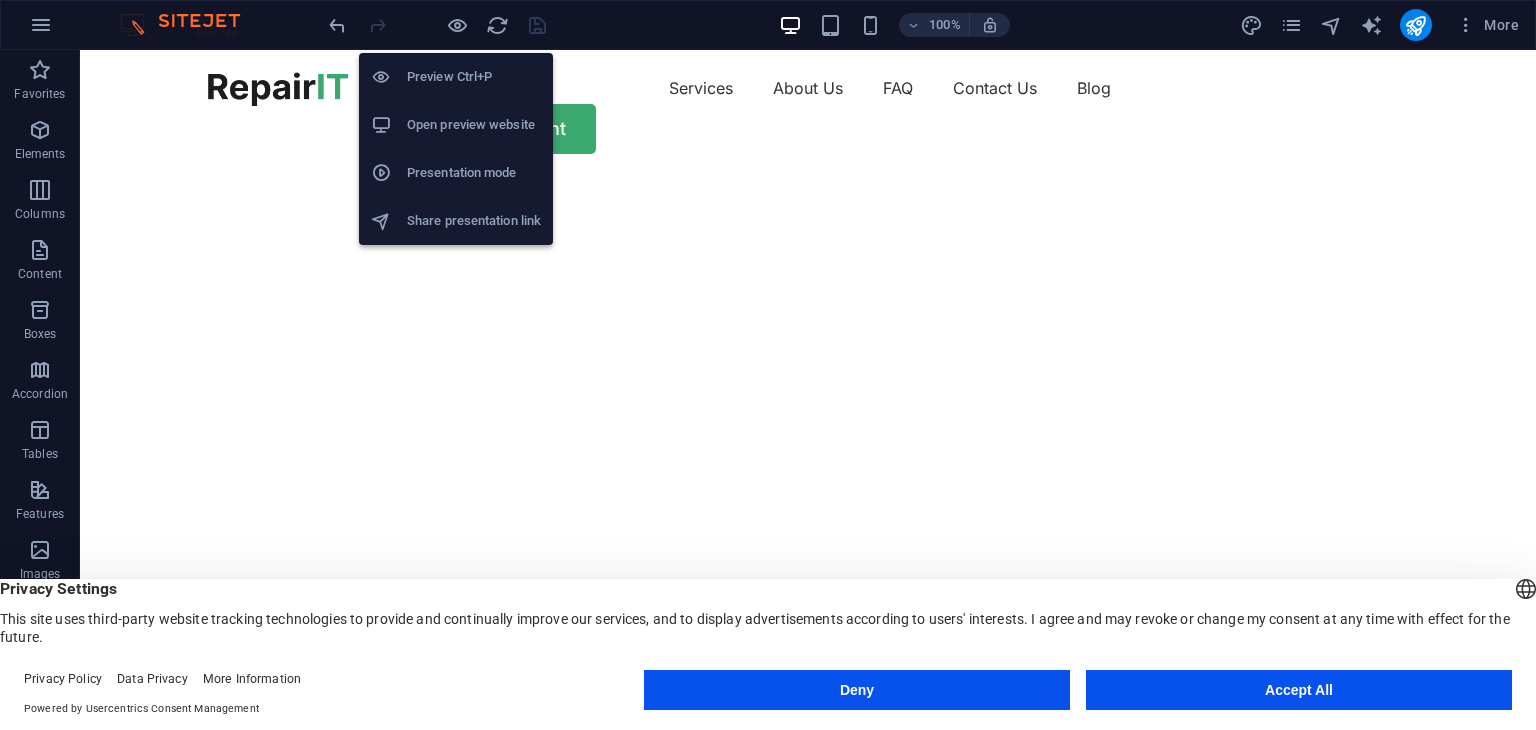 click on "Open preview website" at bounding box center (474, 125) 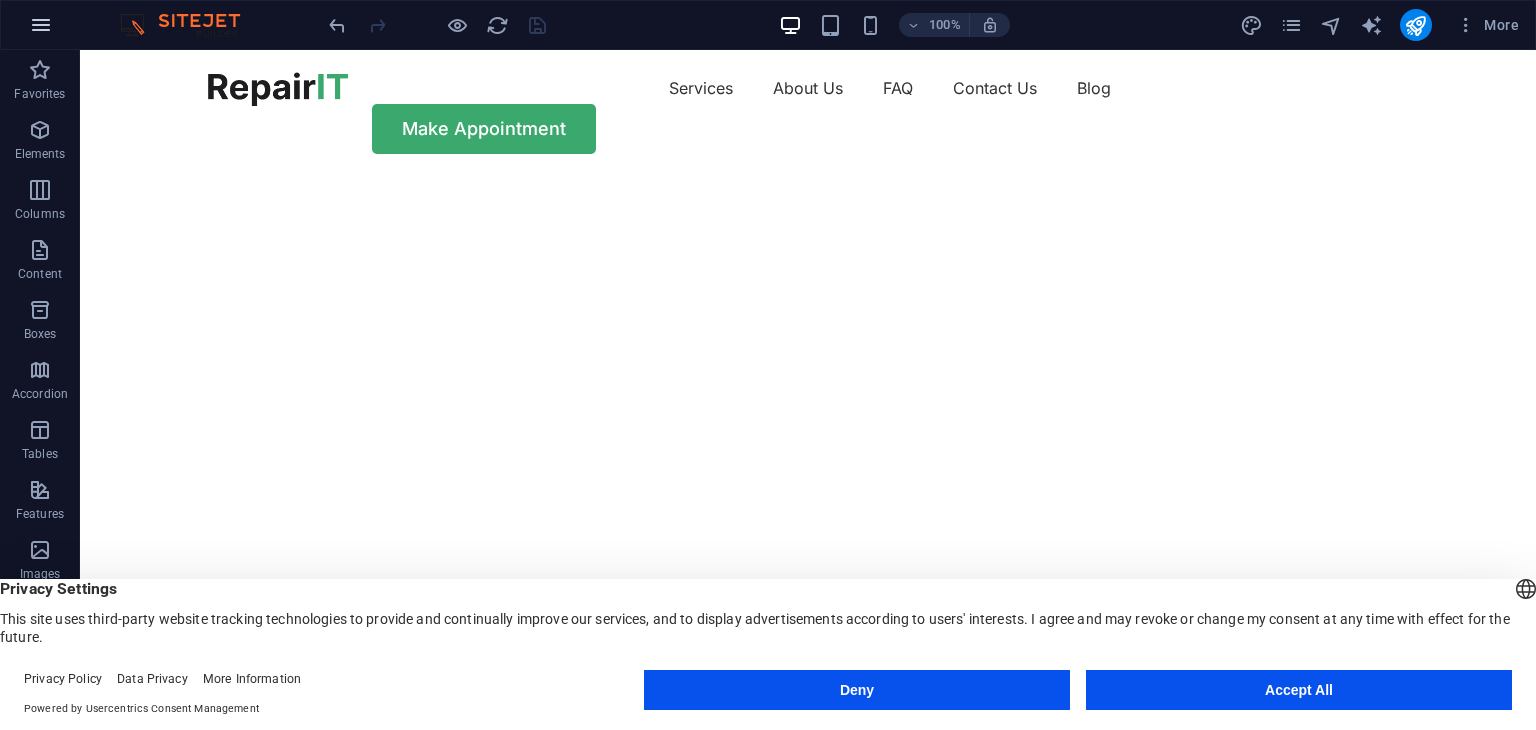 click at bounding box center [41, 25] 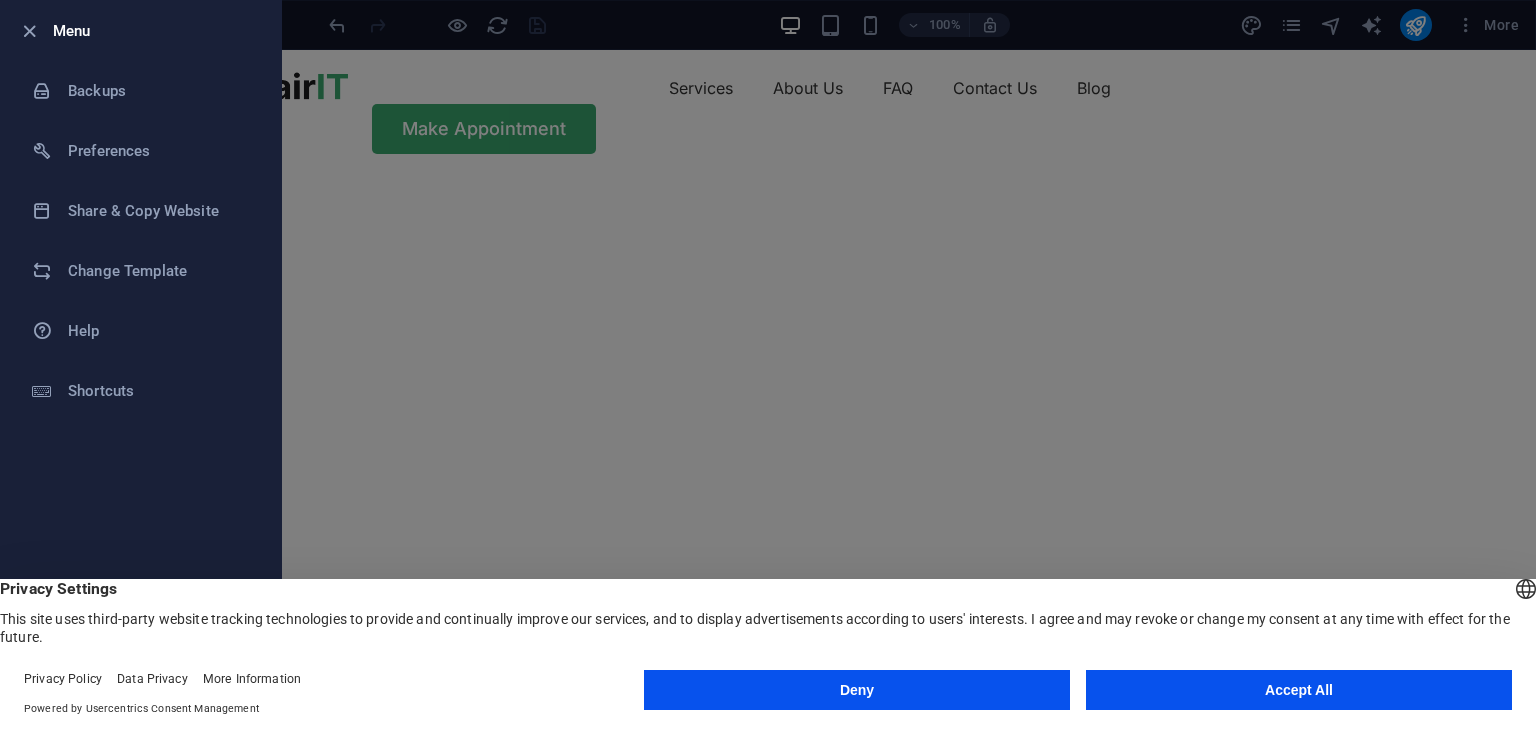 click at bounding box center [768, 365] 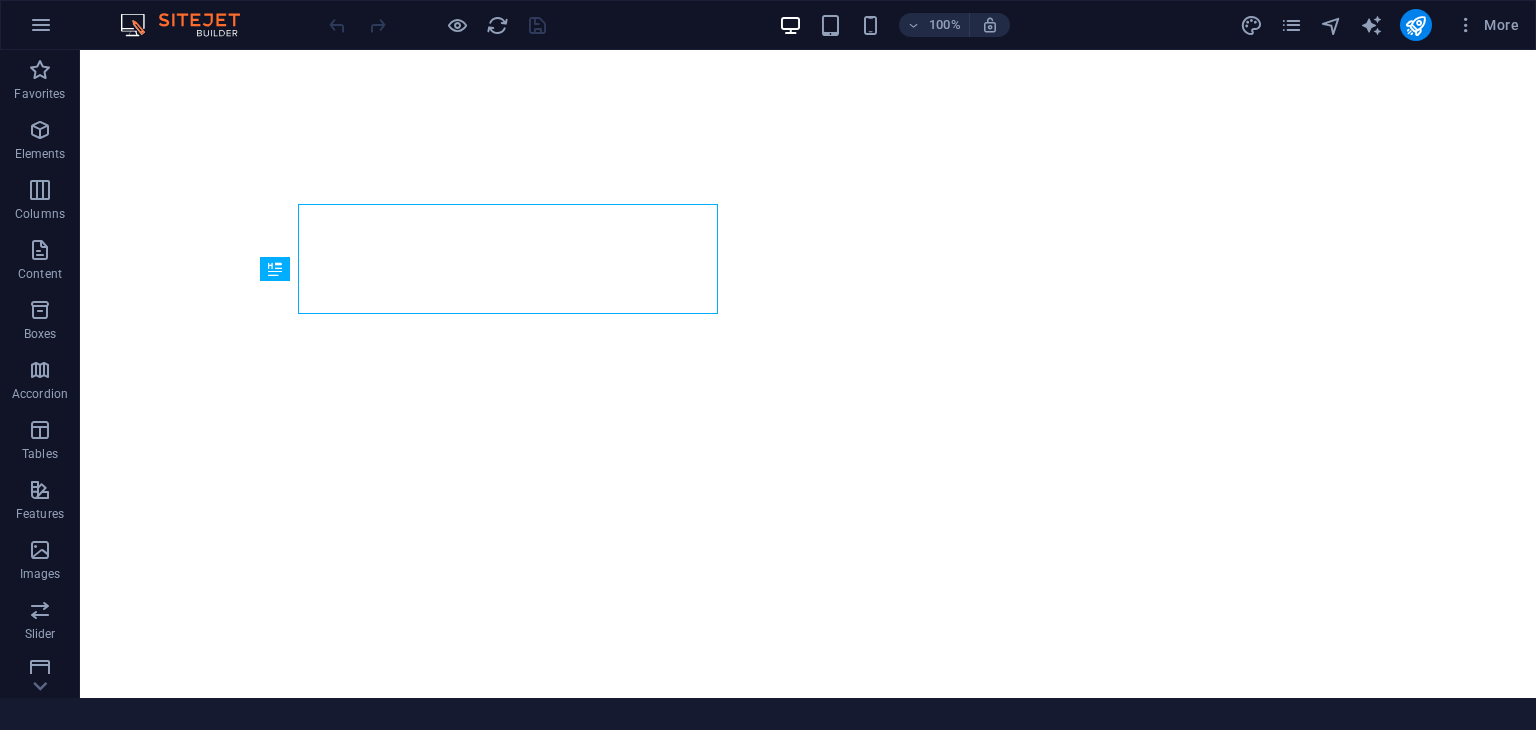 scroll, scrollTop: 0, scrollLeft: 0, axis: both 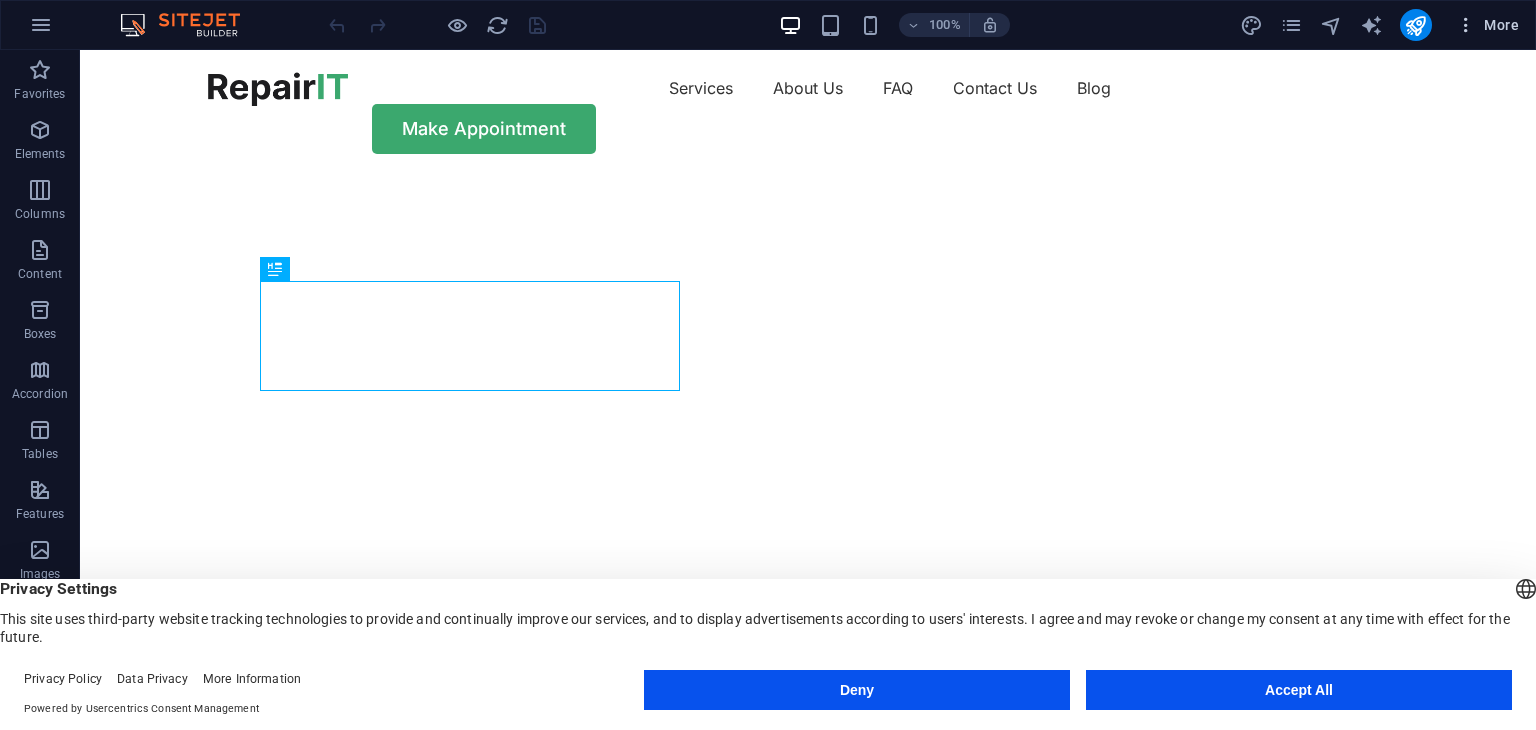 click on "More" at bounding box center (1487, 25) 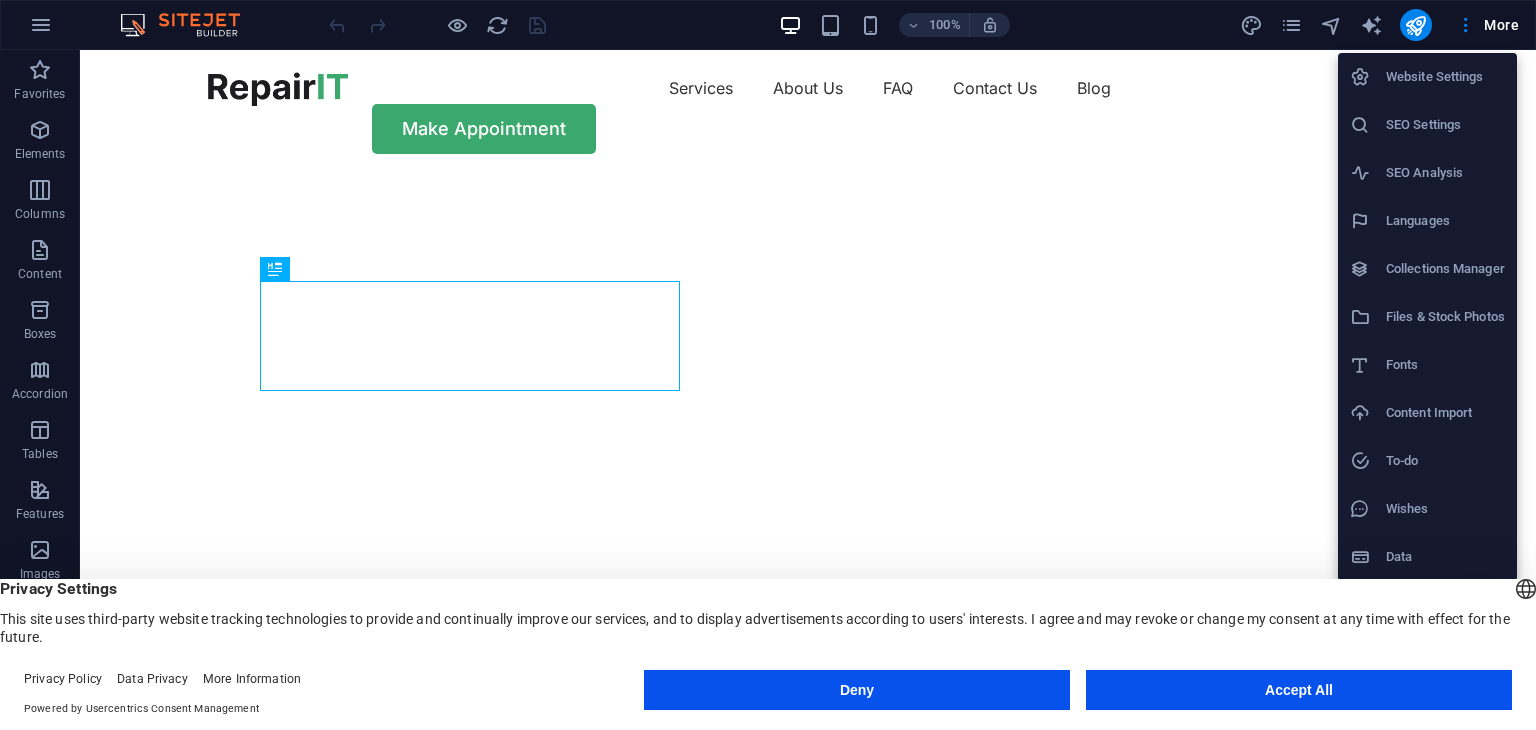 click on "Accept All" at bounding box center [1299, 690] 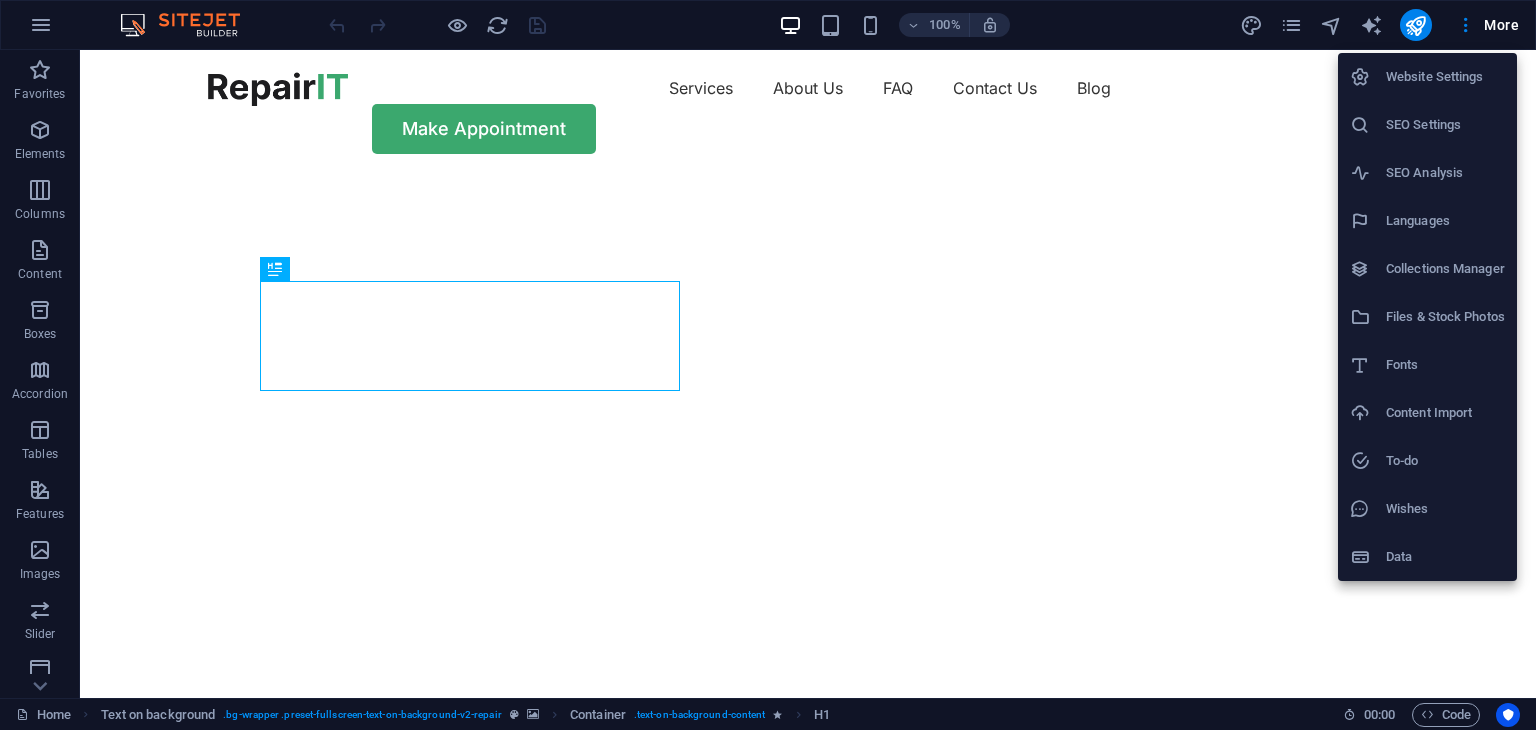 click at bounding box center (768, 365) 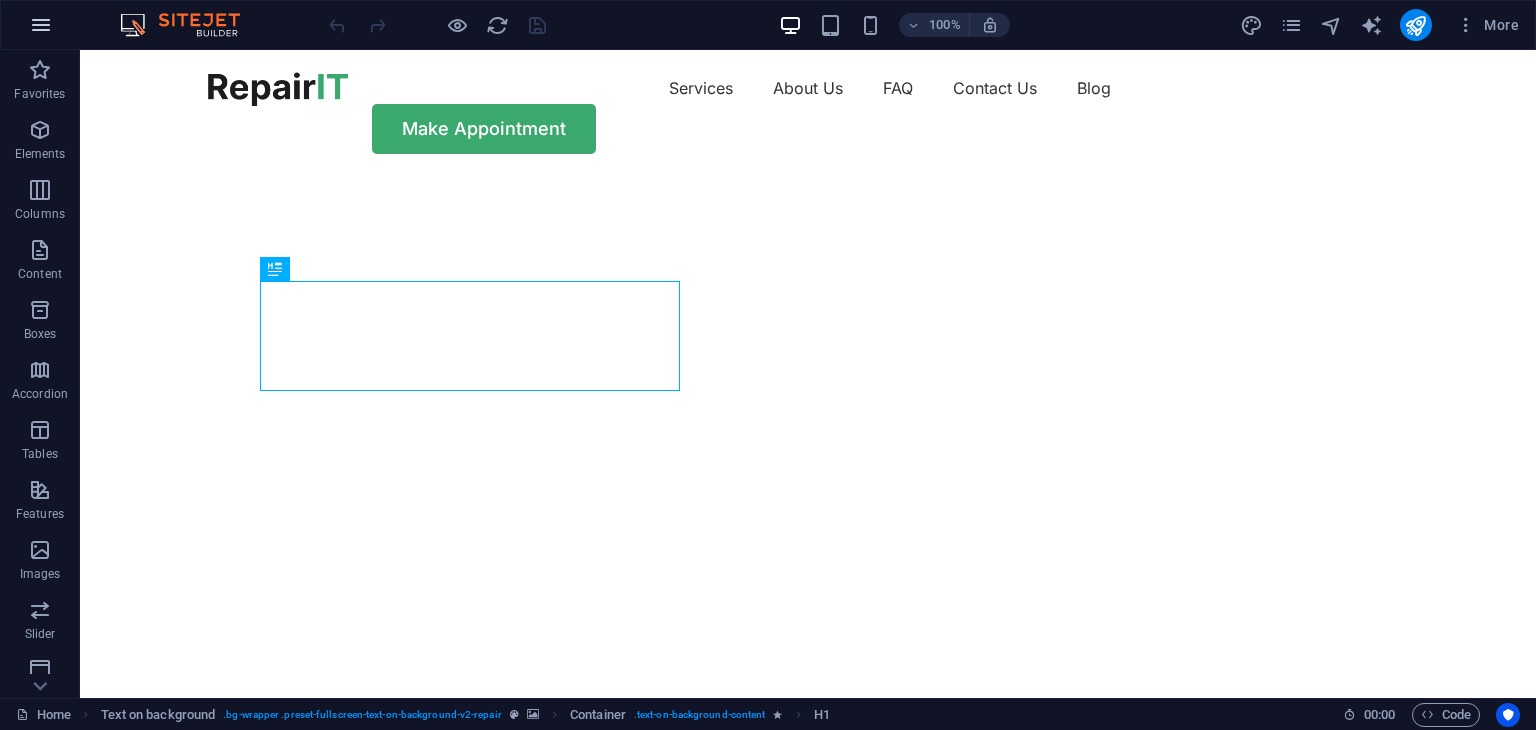 click at bounding box center [41, 25] 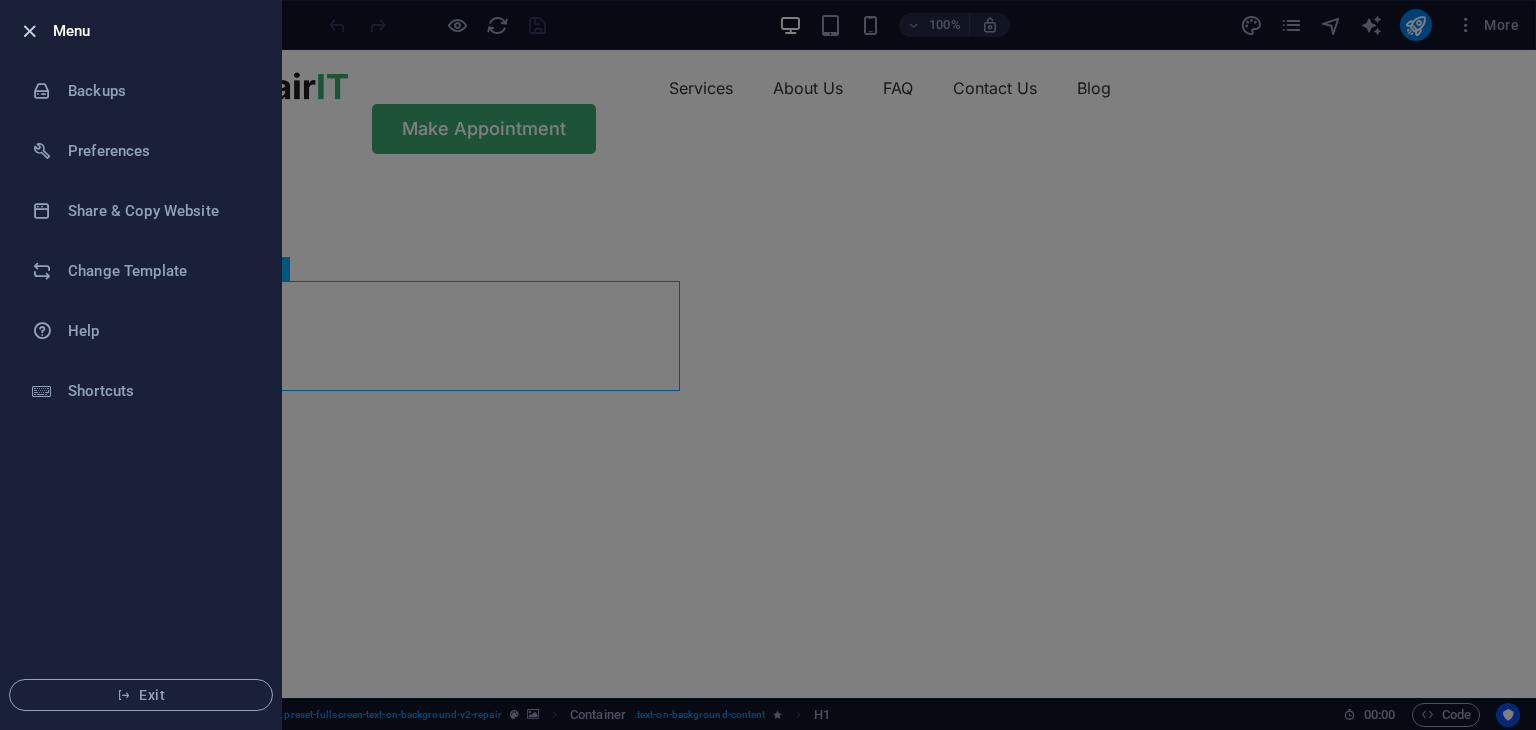 click at bounding box center (29, 31) 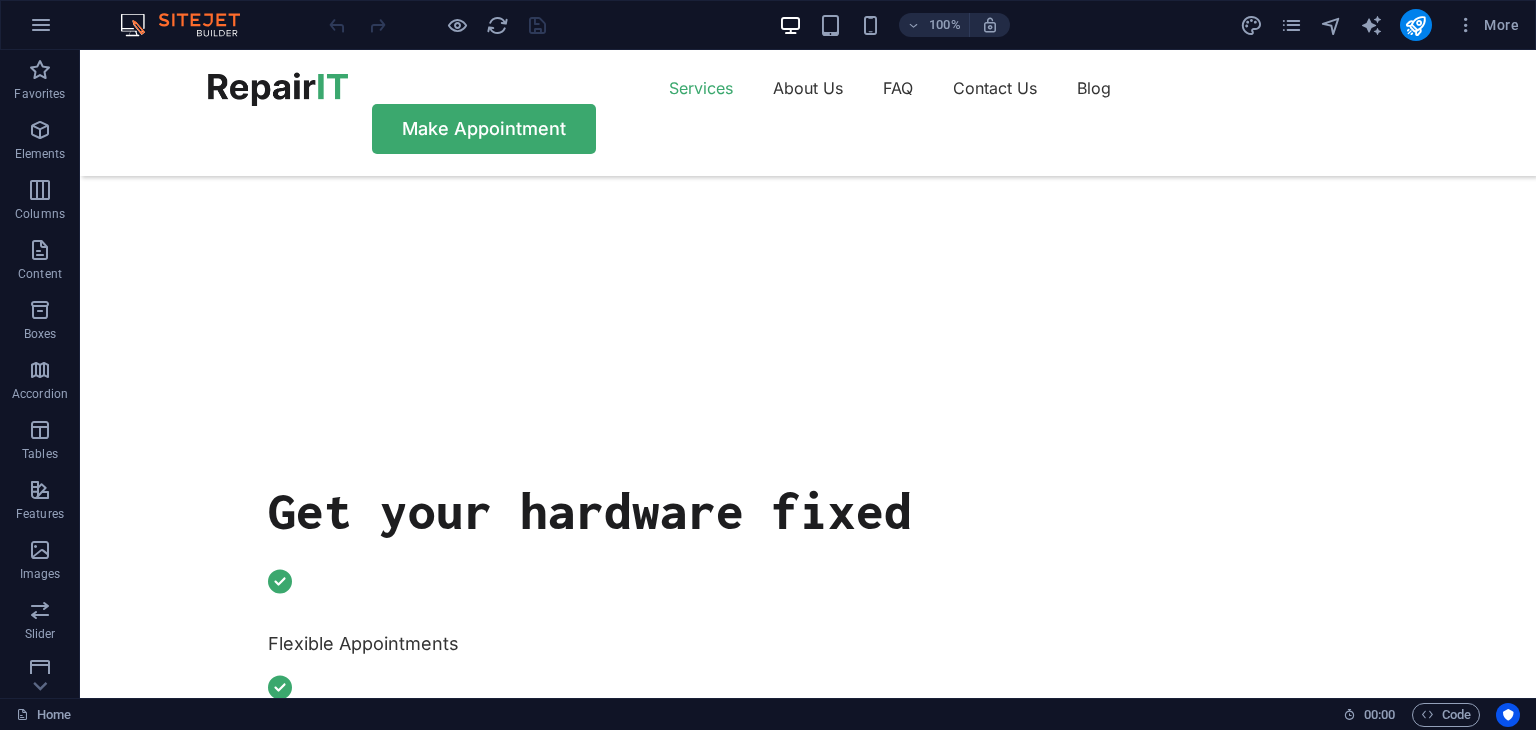 scroll, scrollTop: 0, scrollLeft: 0, axis: both 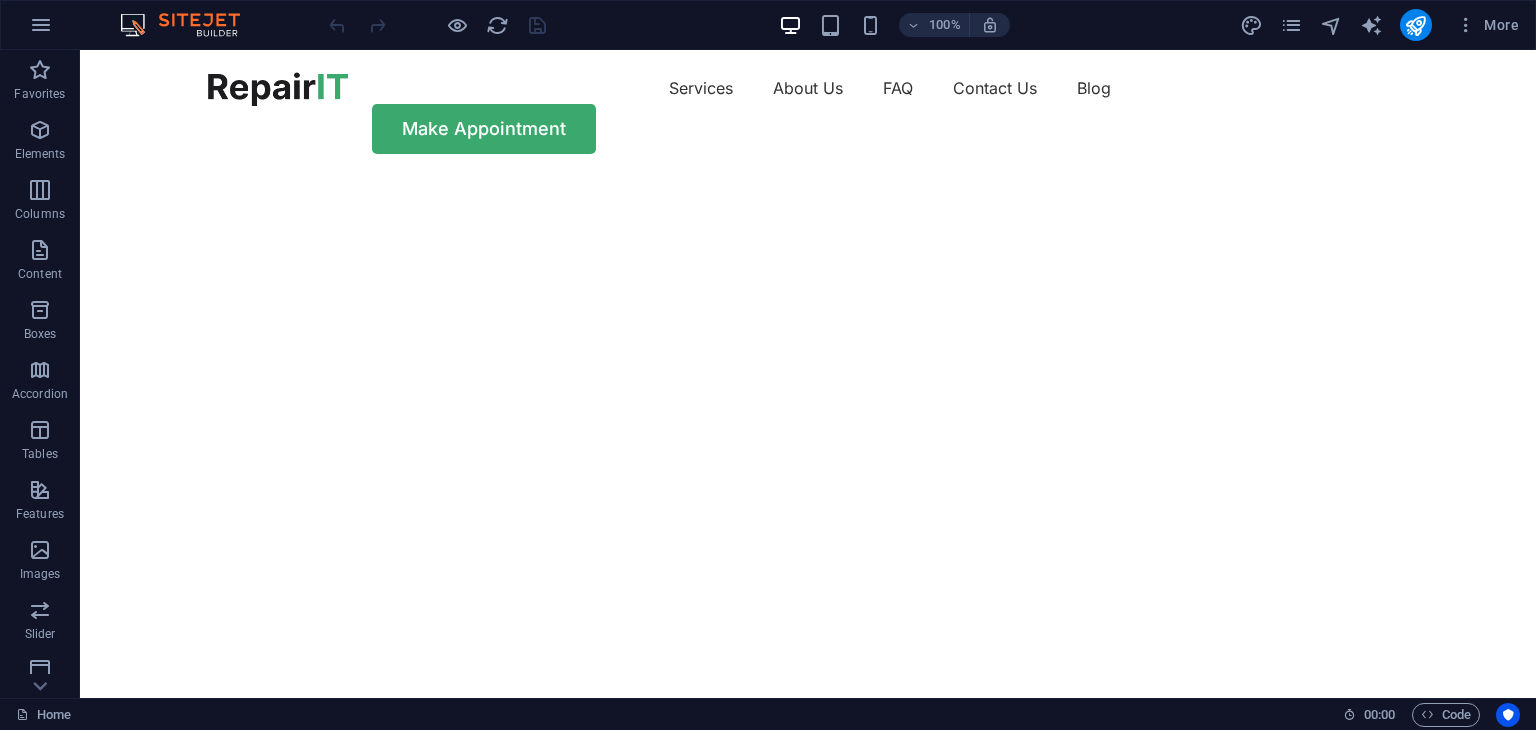 click at bounding box center (-641, 176) 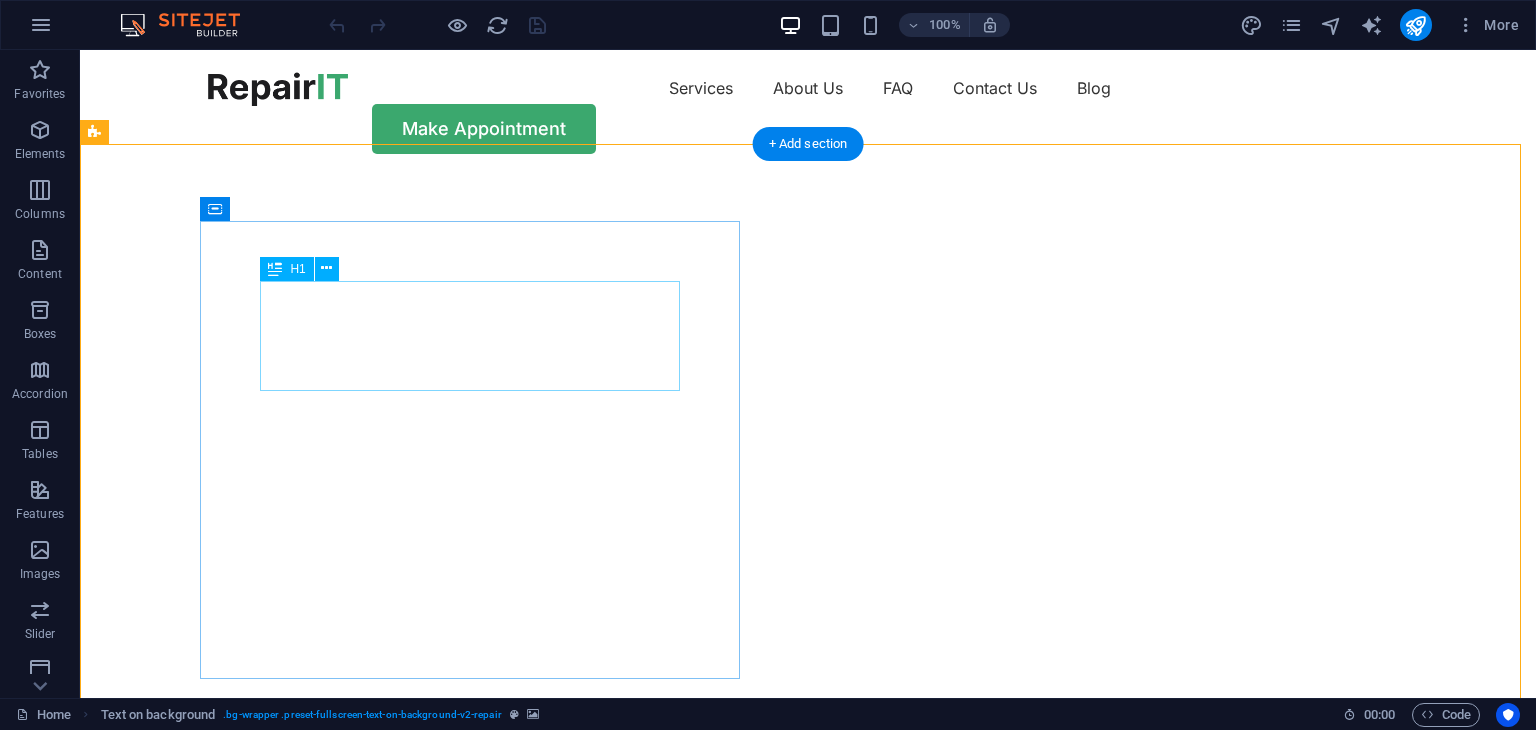 click on "Get your hardware fixed" at bounding box center (808, 875) 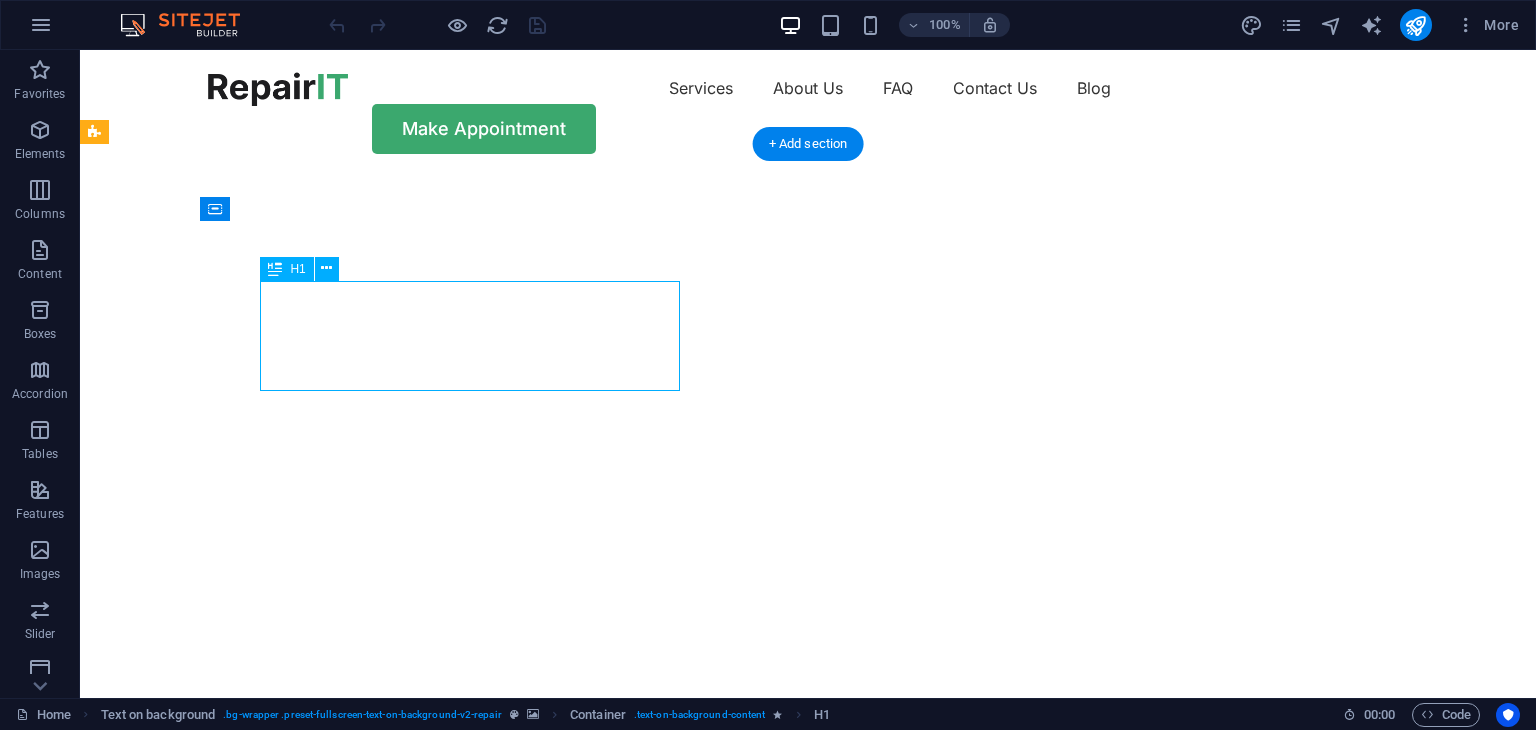 click on "Get your hardware fixed" at bounding box center (808, 875) 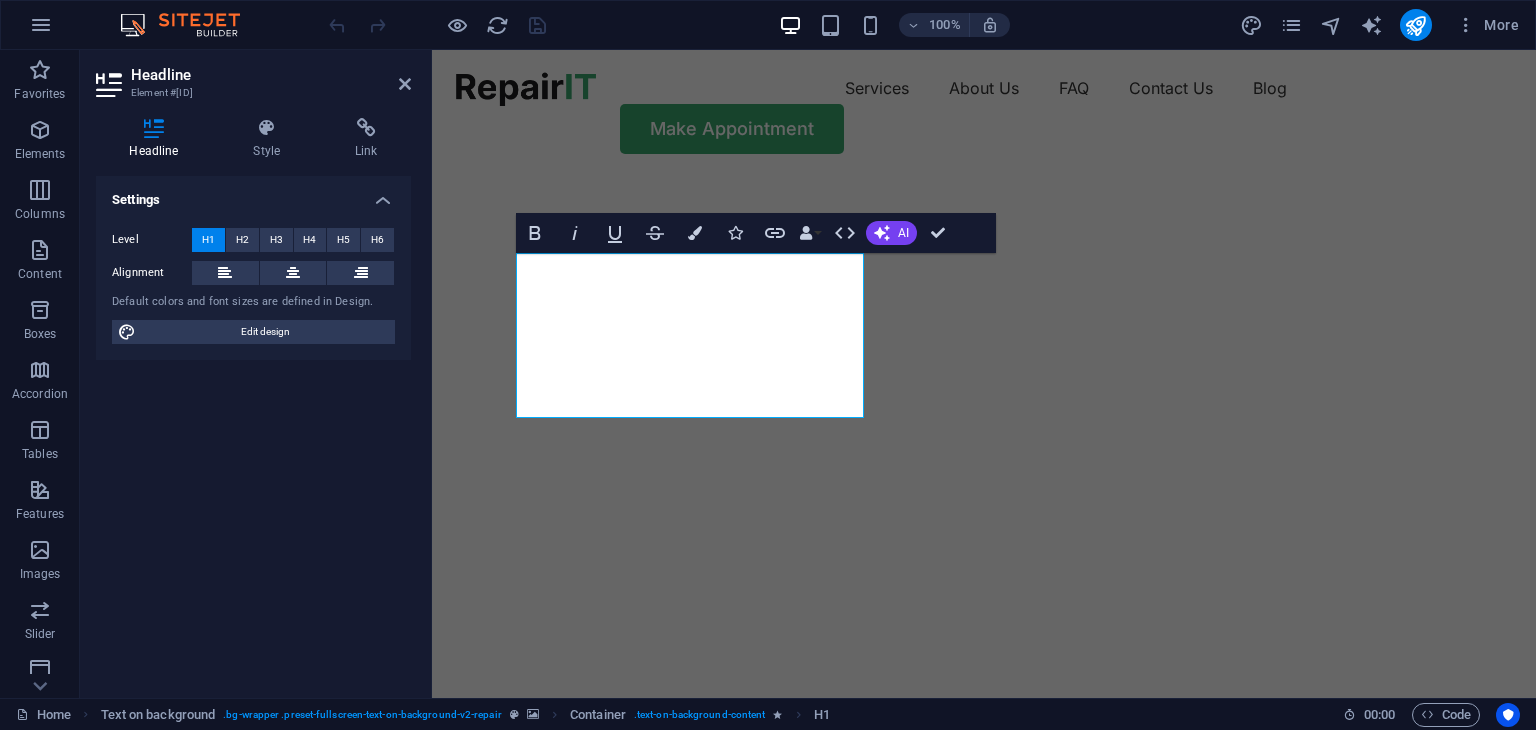 type 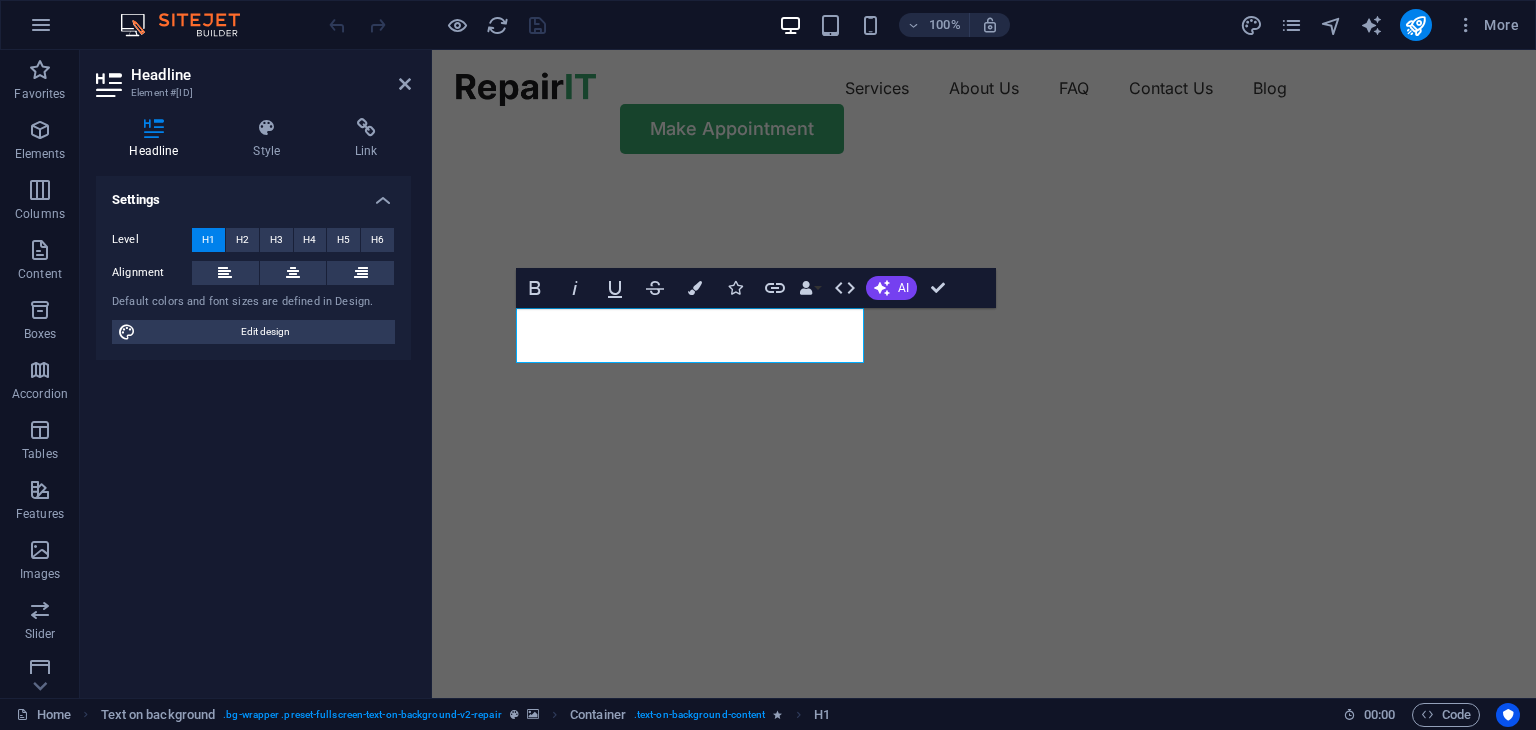 click at bounding box center (976, 176) 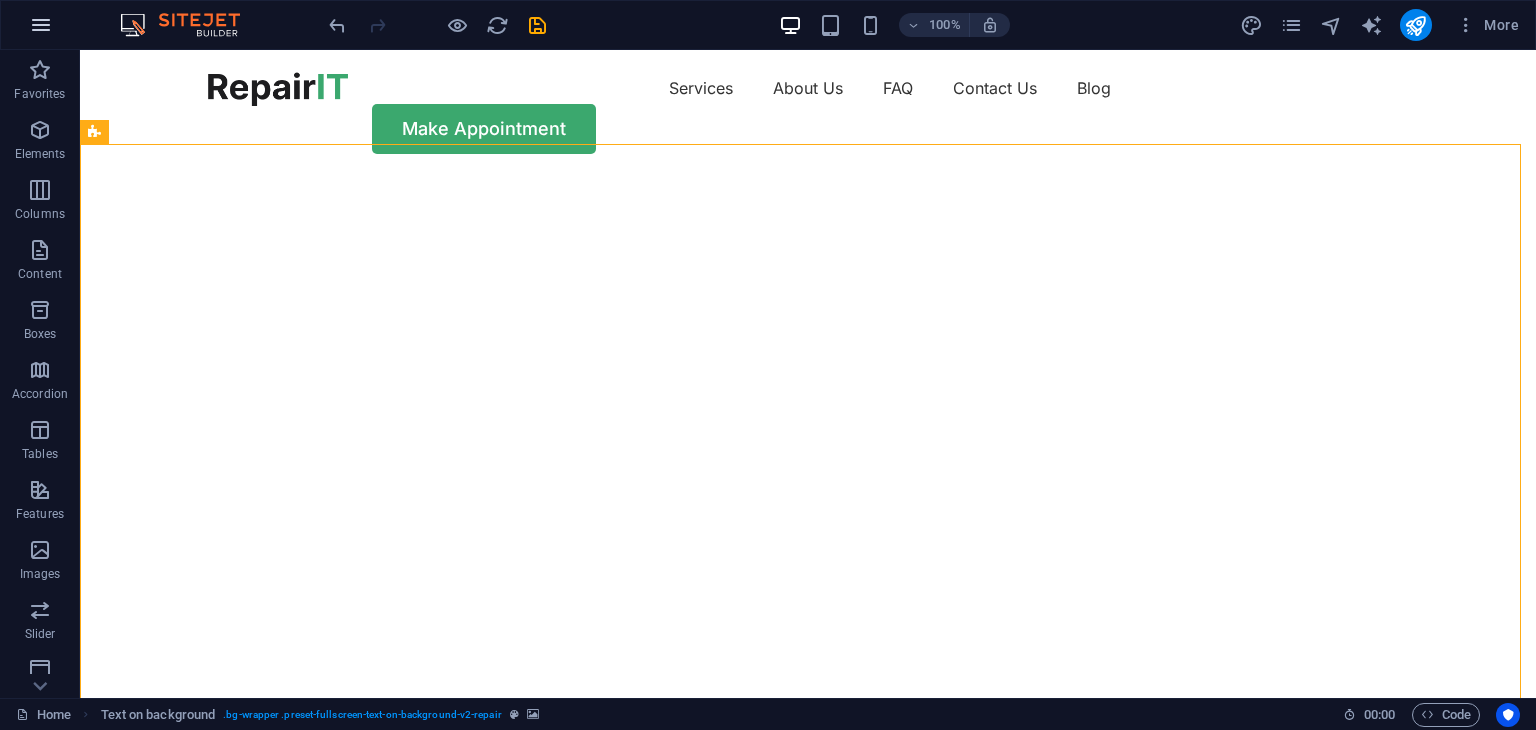 click at bounding box center (41, 25) 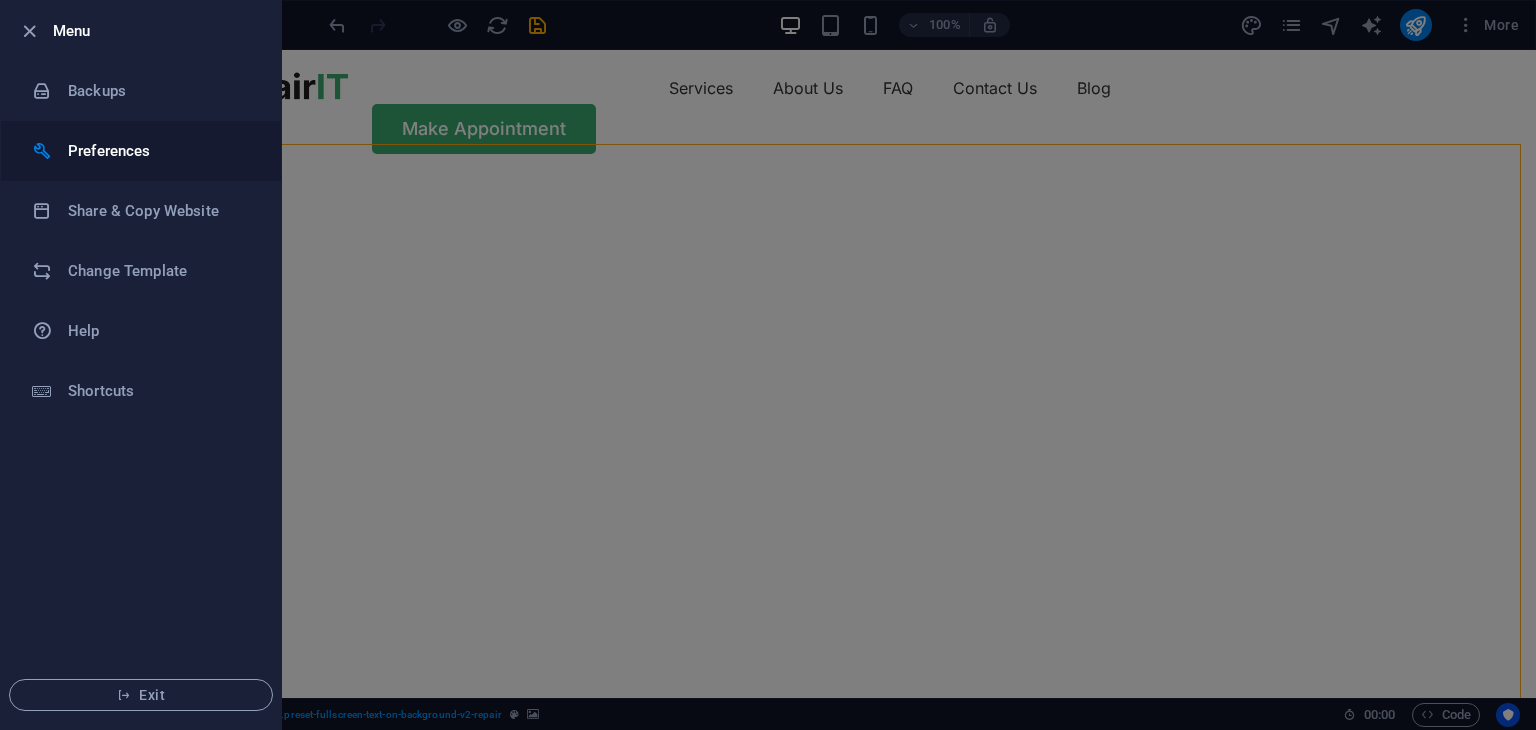 click on "Preferences" at bounding box center [141, 151] 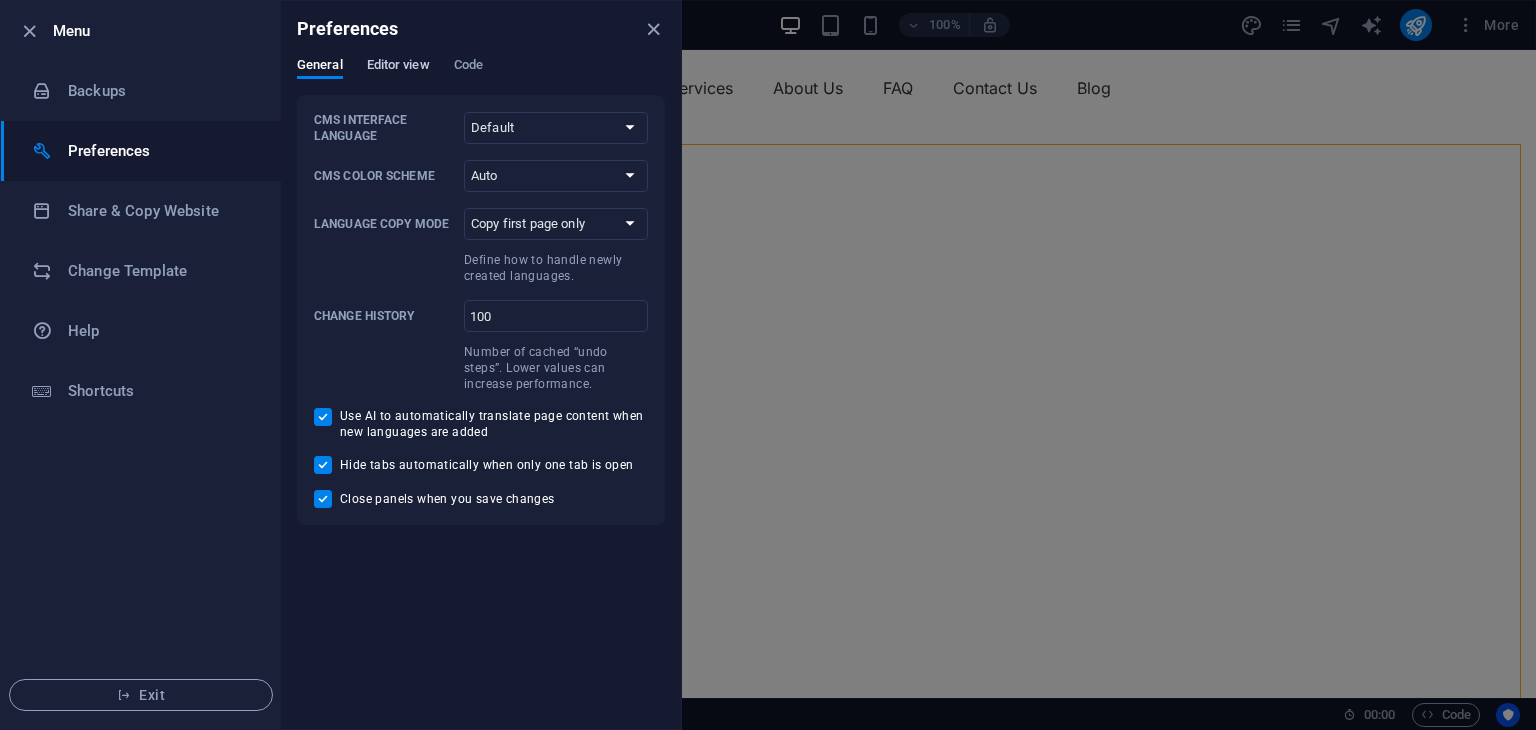 click on "Editor view" at bounding box center (398, 67) 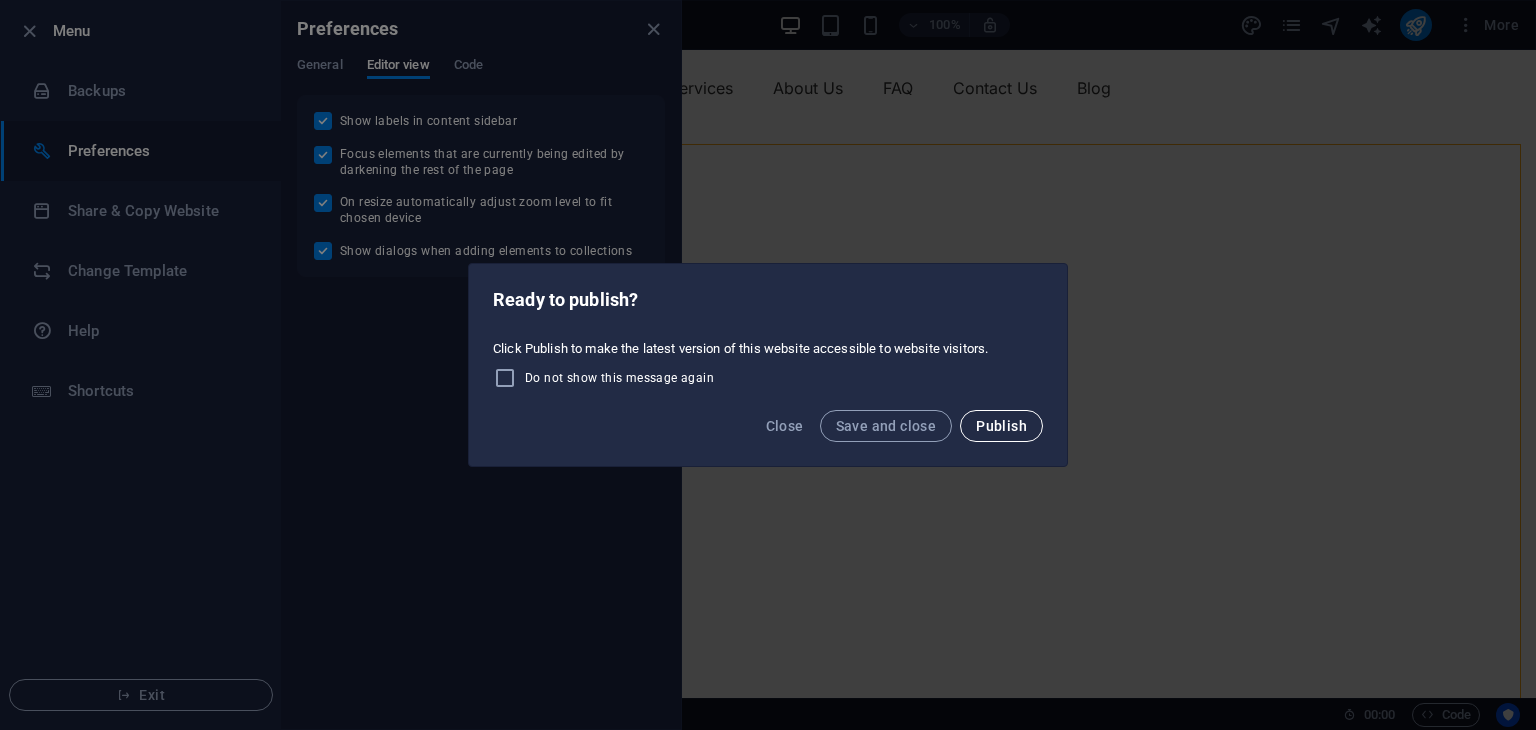 click on "Publish" at bounding box center [1001, 426] 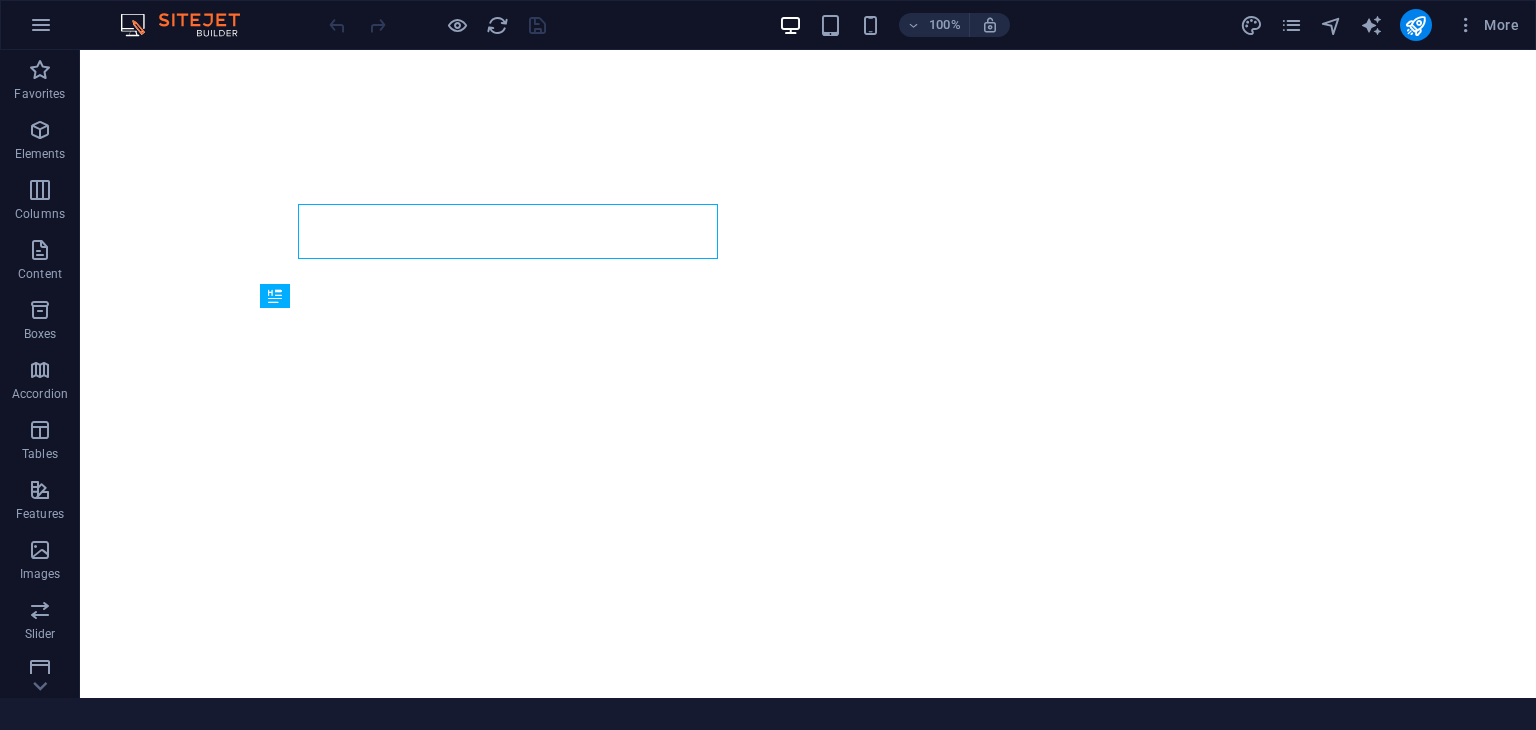 scroll, scrollTop: 0, scrollLeft: 0, axis: both 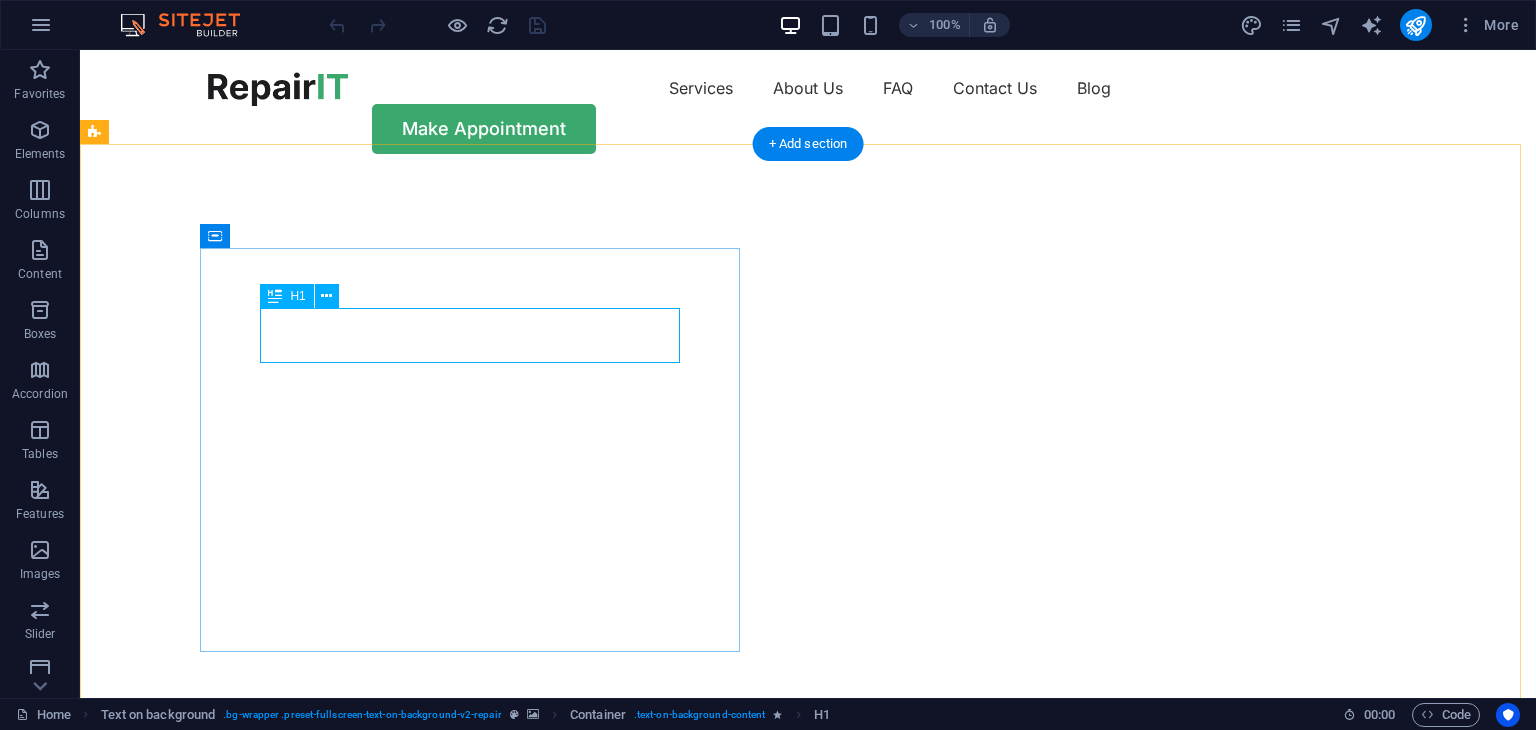 click on "mmmv" at bounding box center (808, 875) 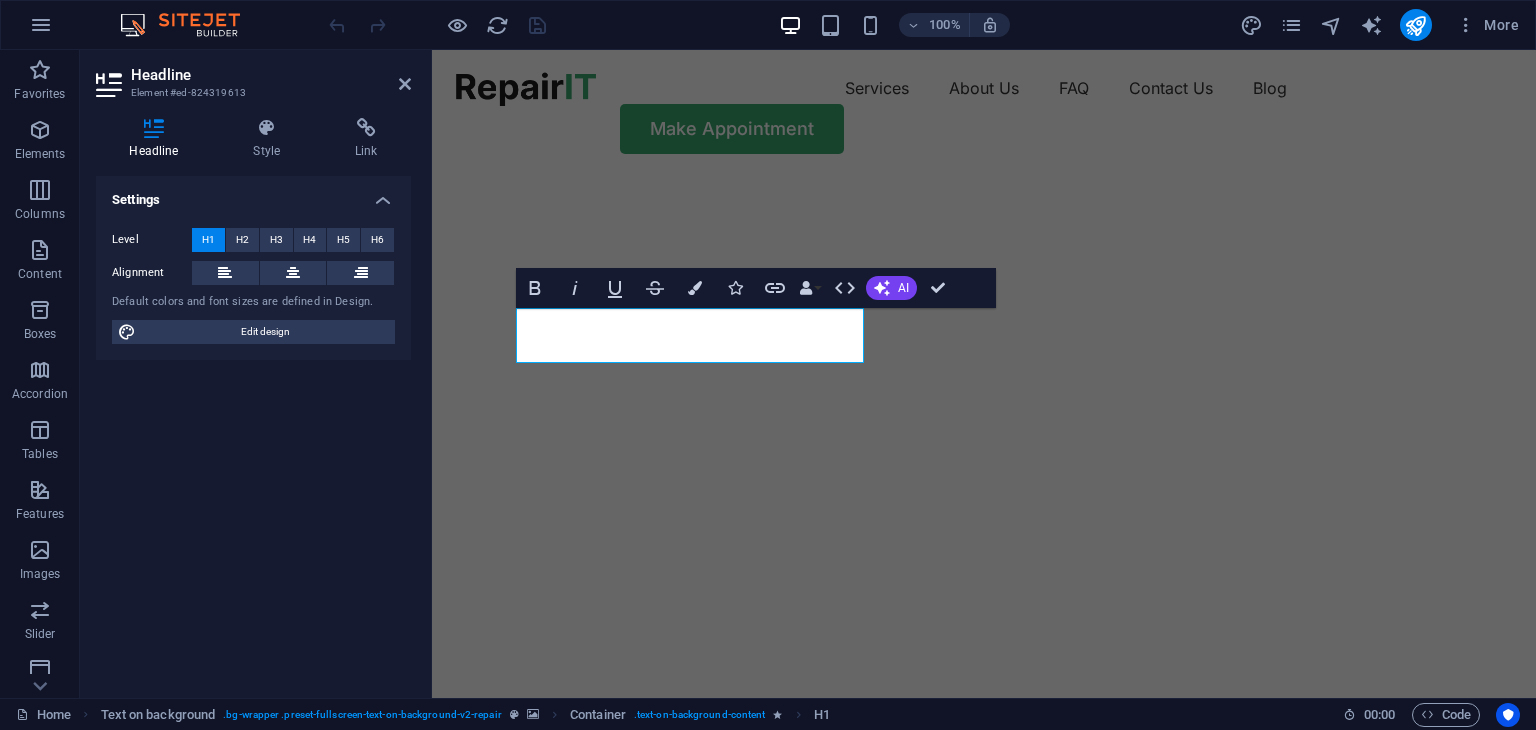 type 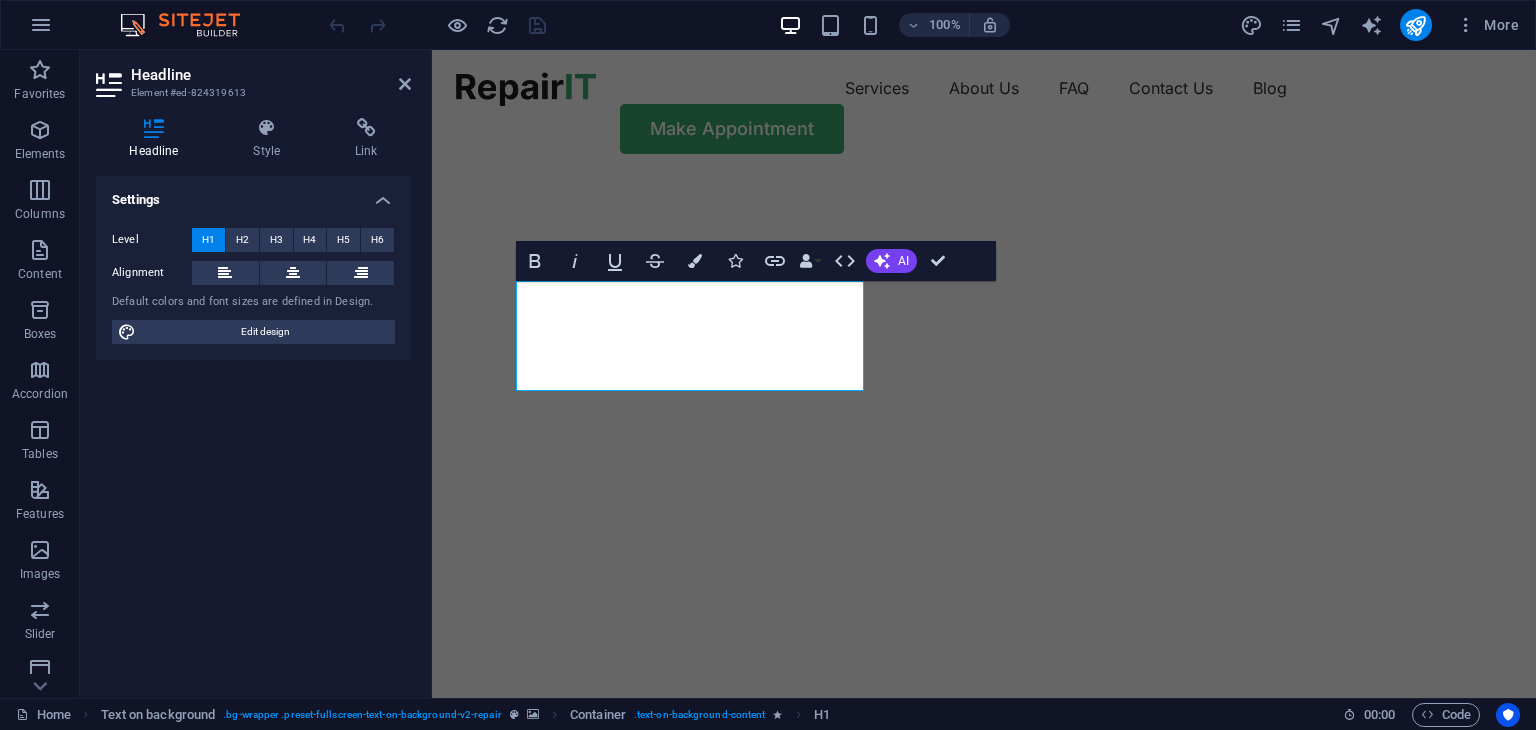 click at bounding box center [-113, 176] 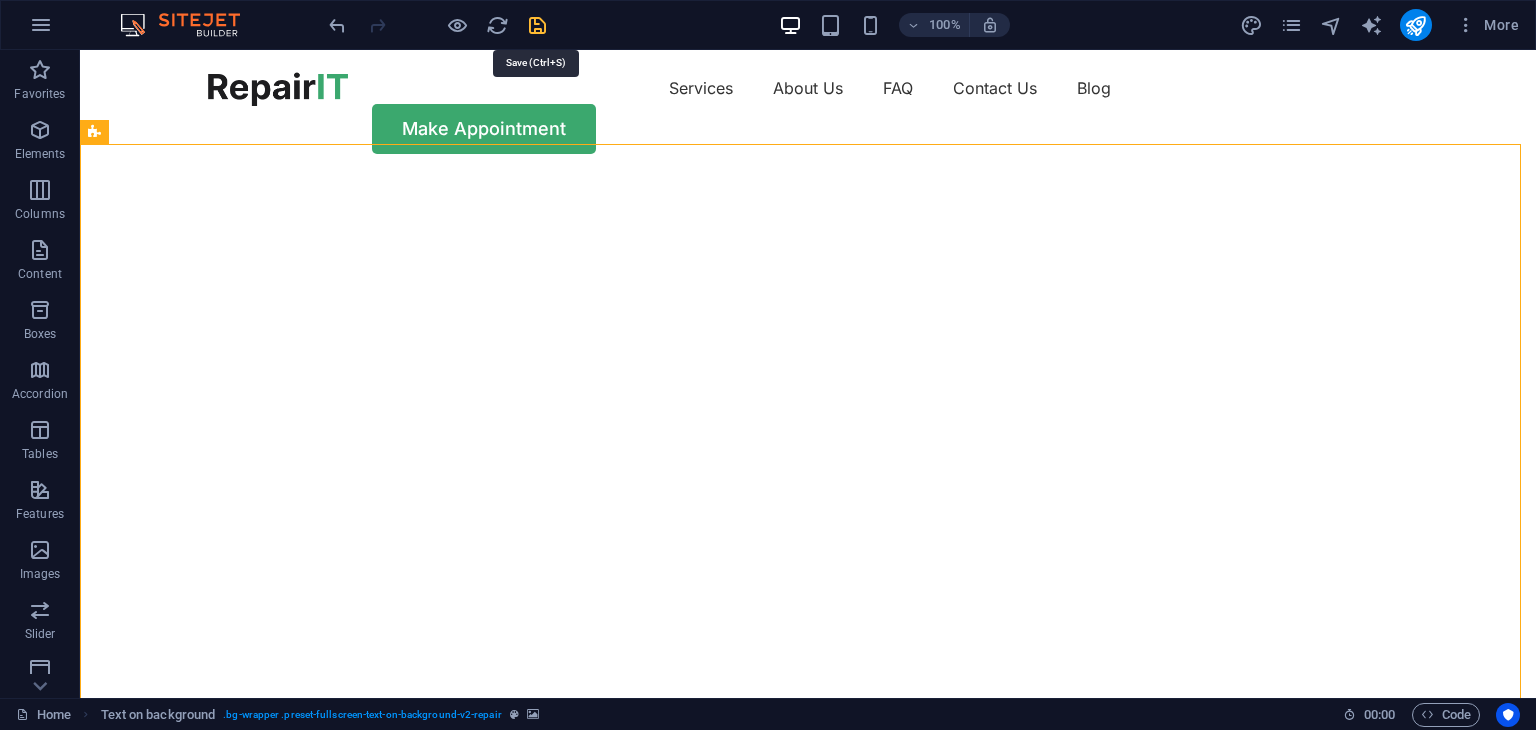 click at bounding box center (537, 25) 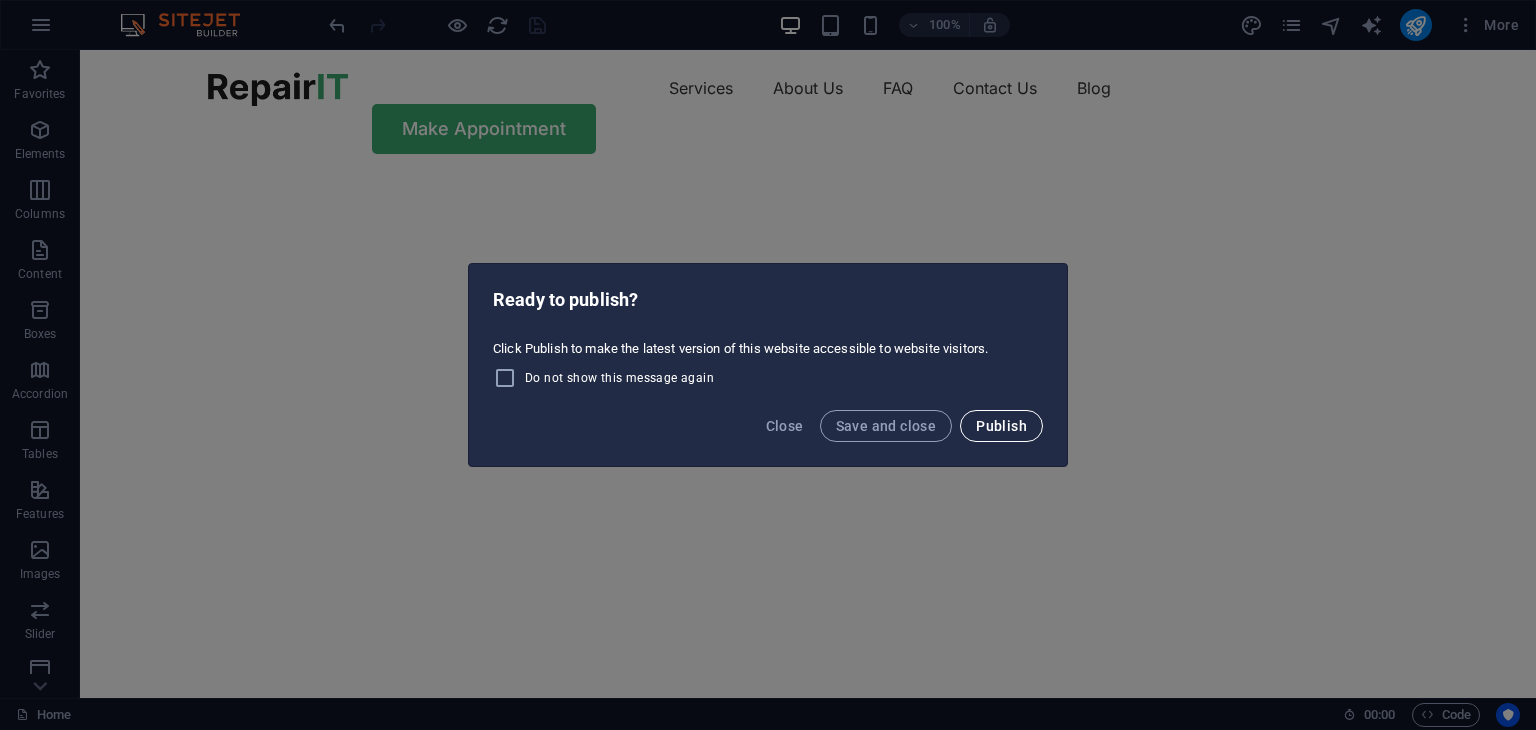 click on "Publish" at bounding box center [1001, 426] 